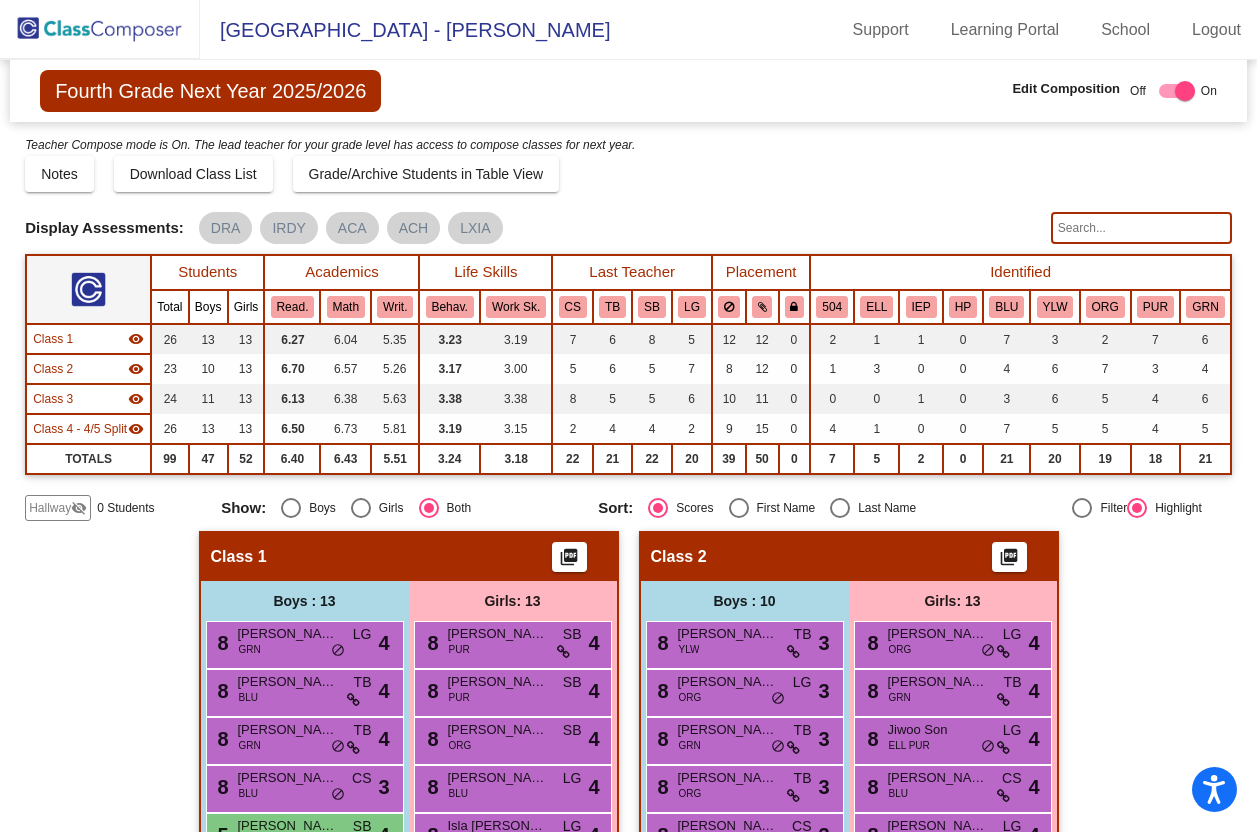 scroll, scrollTop: 0, scrollLeft: 0, axis: both 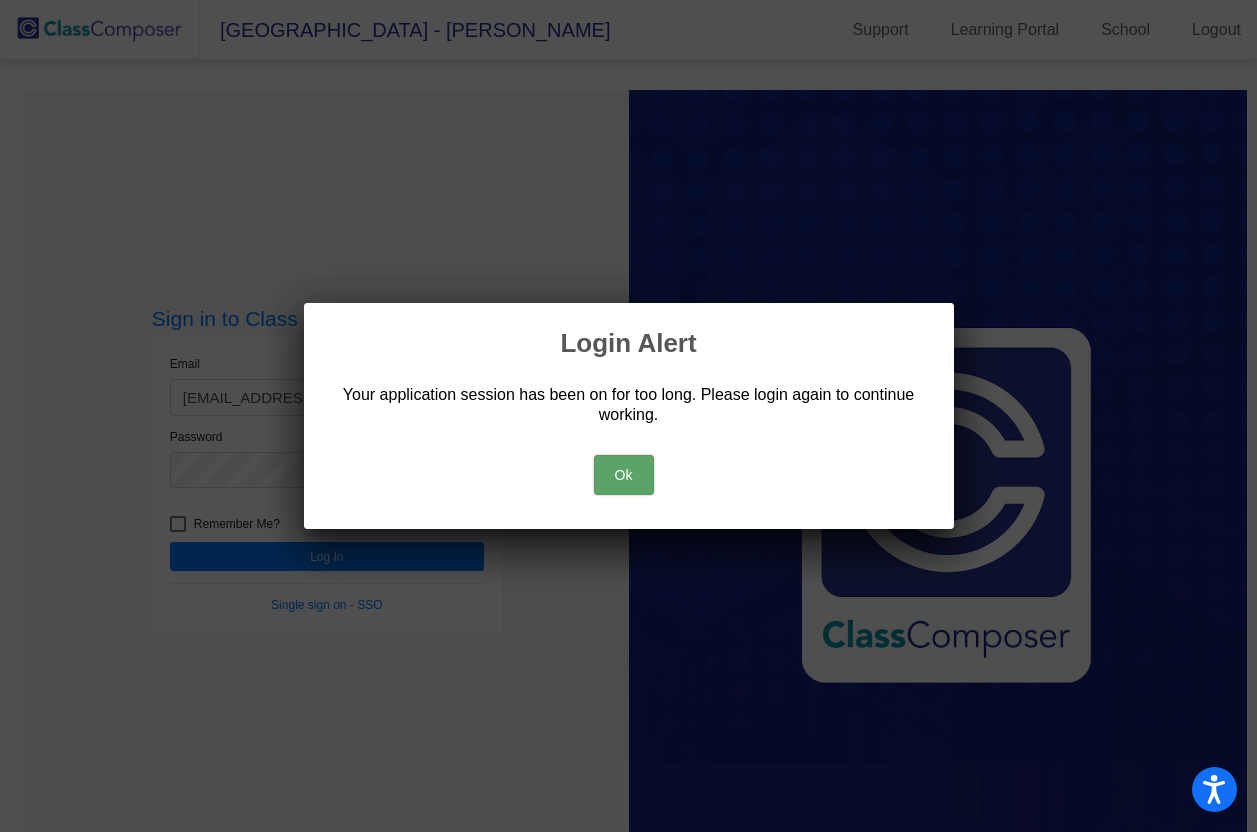 click on "Ok" at bounding box center (624, 475) 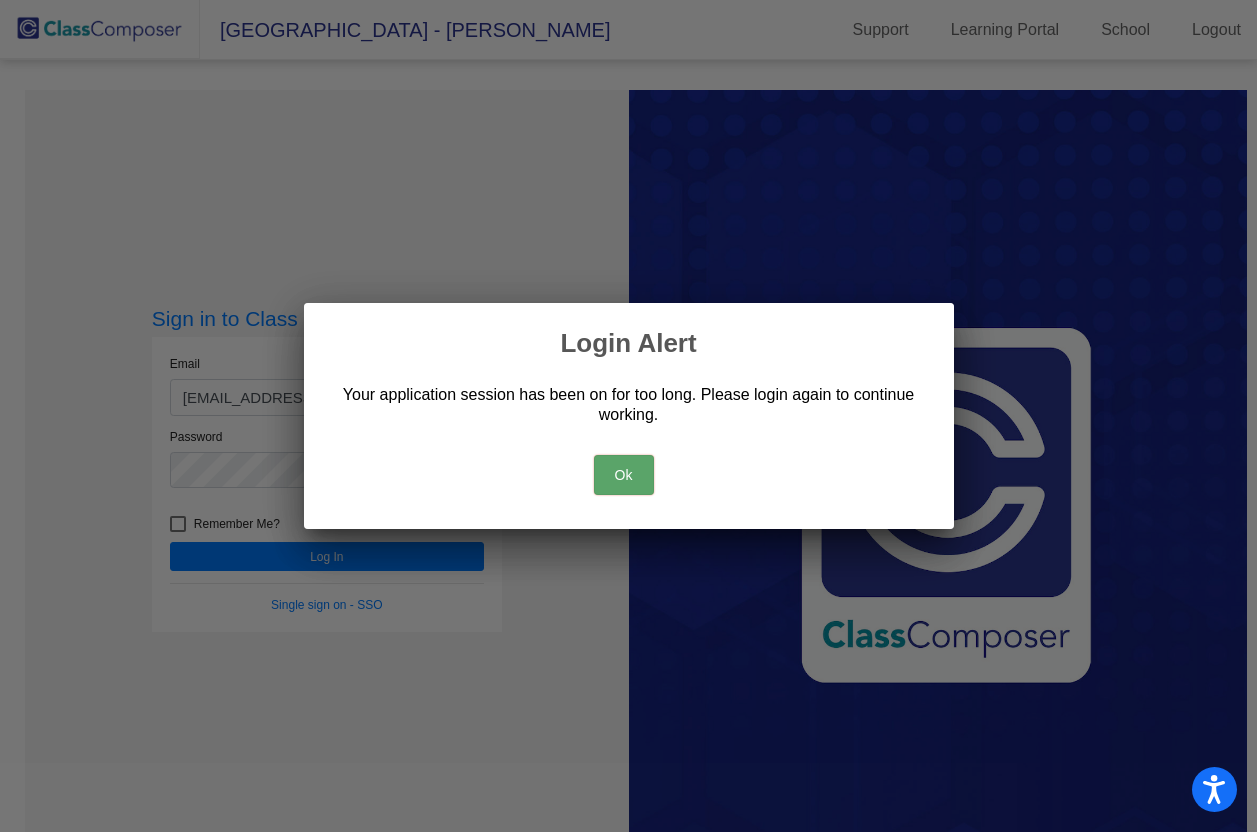 click on "Ok" at bounding box center [624, 475] 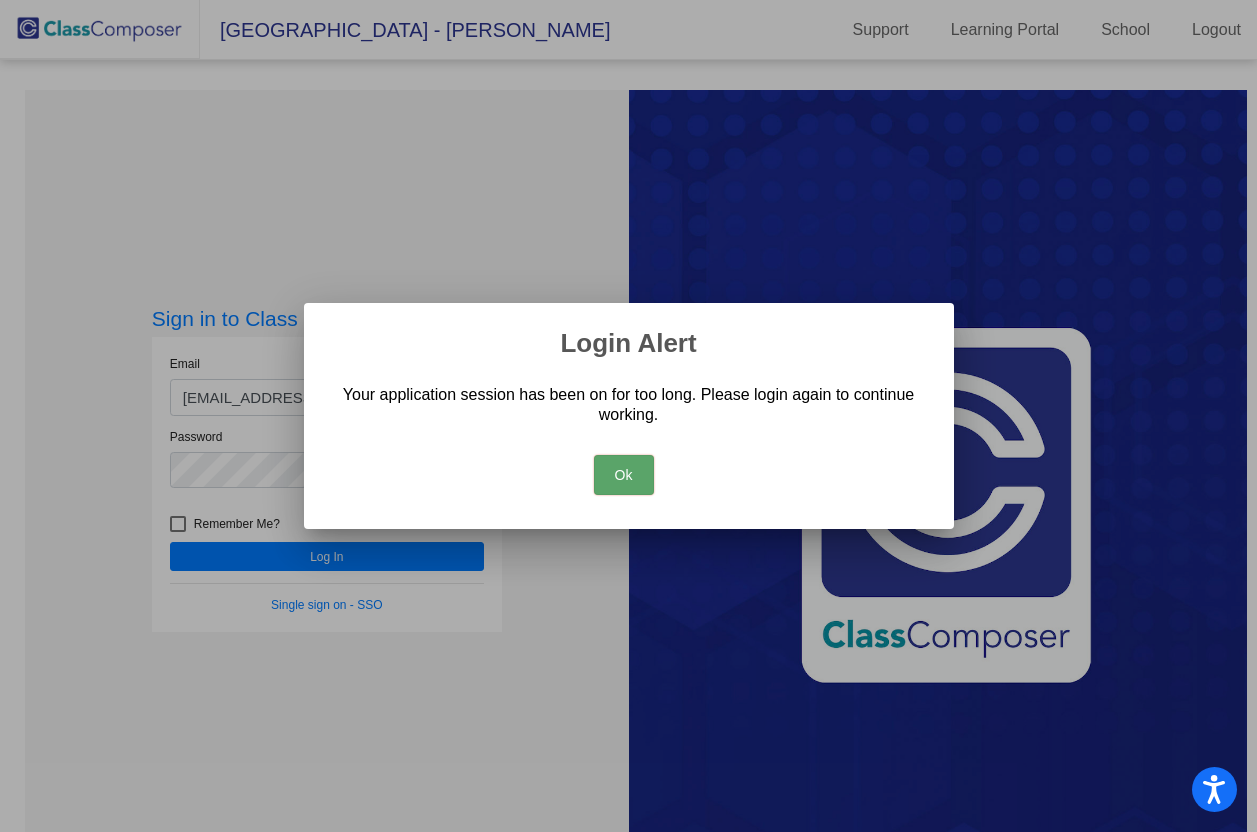 click on "Ok" at bounding box center (624, 475) 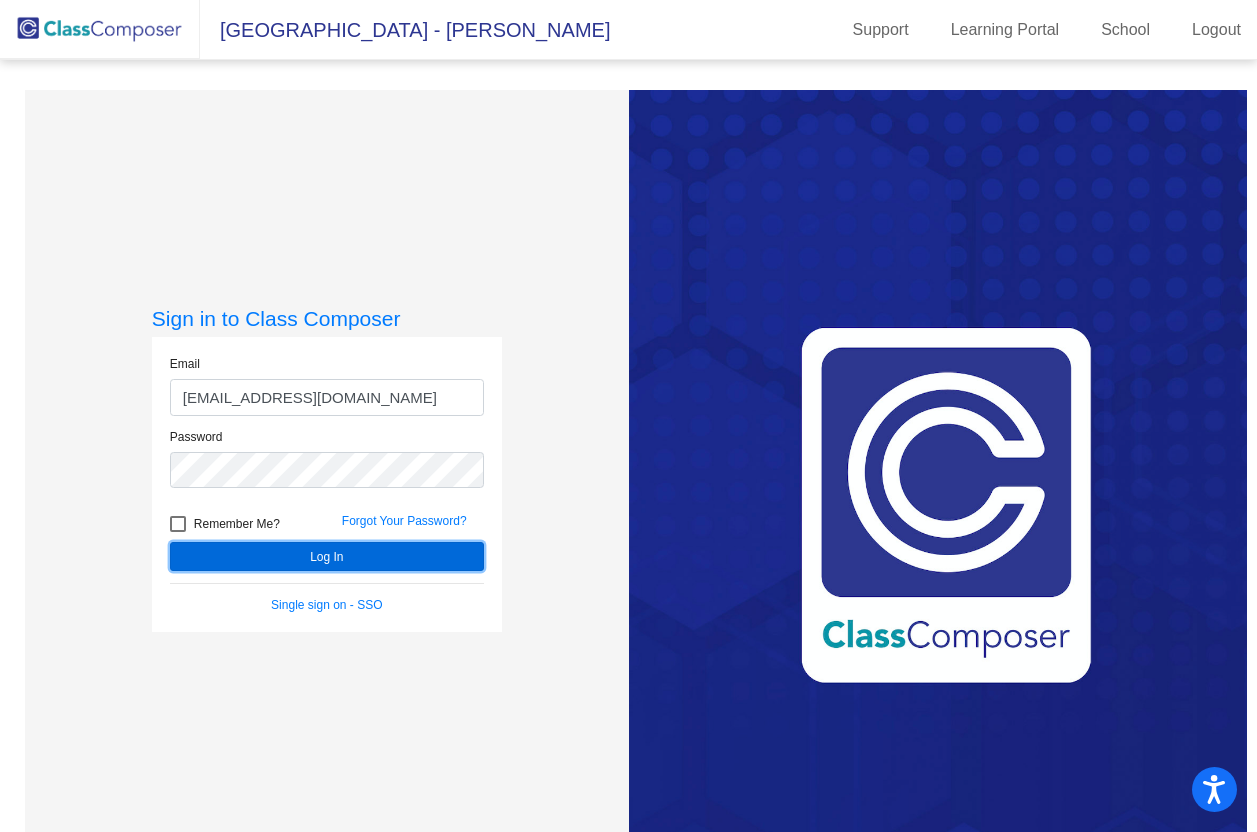 click on "Log In" 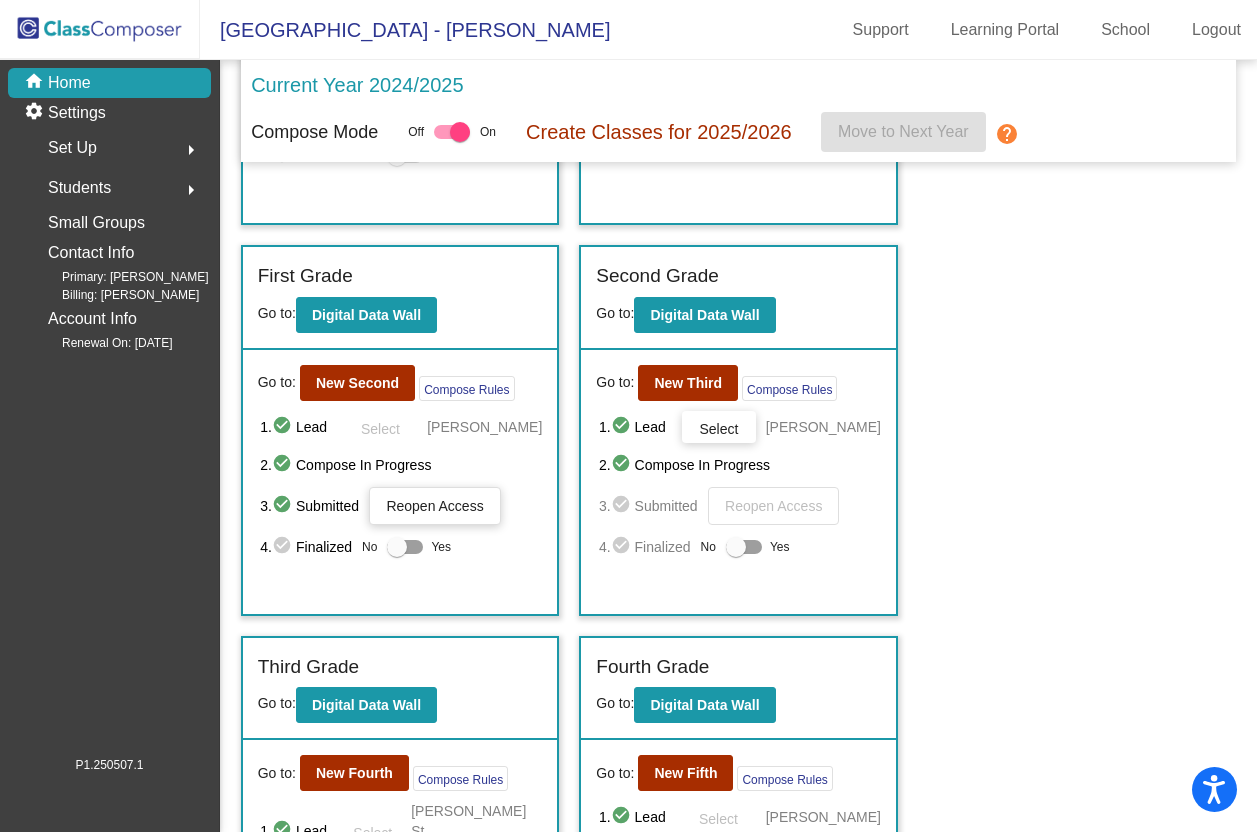 scroll, scrollTop: 403, scrollLeft: 0, axis: vertical 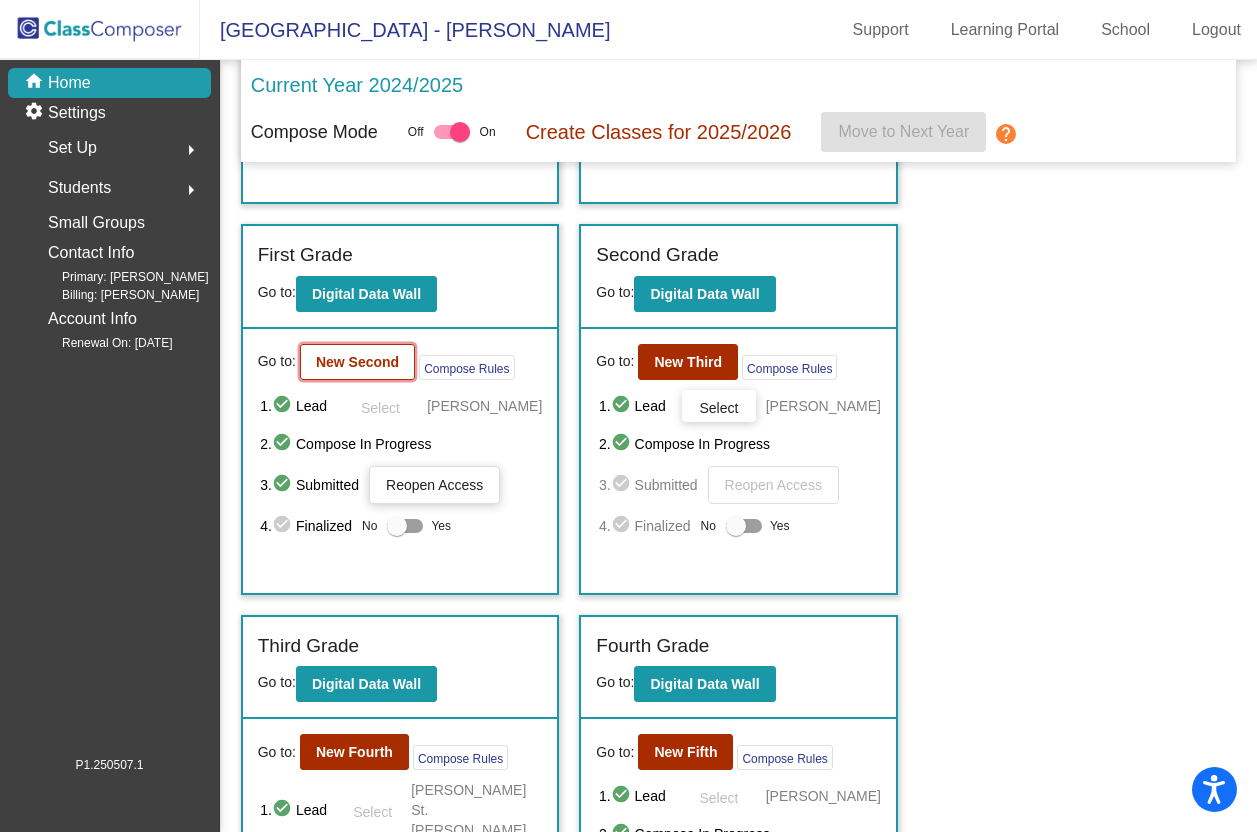 click on "New Second" 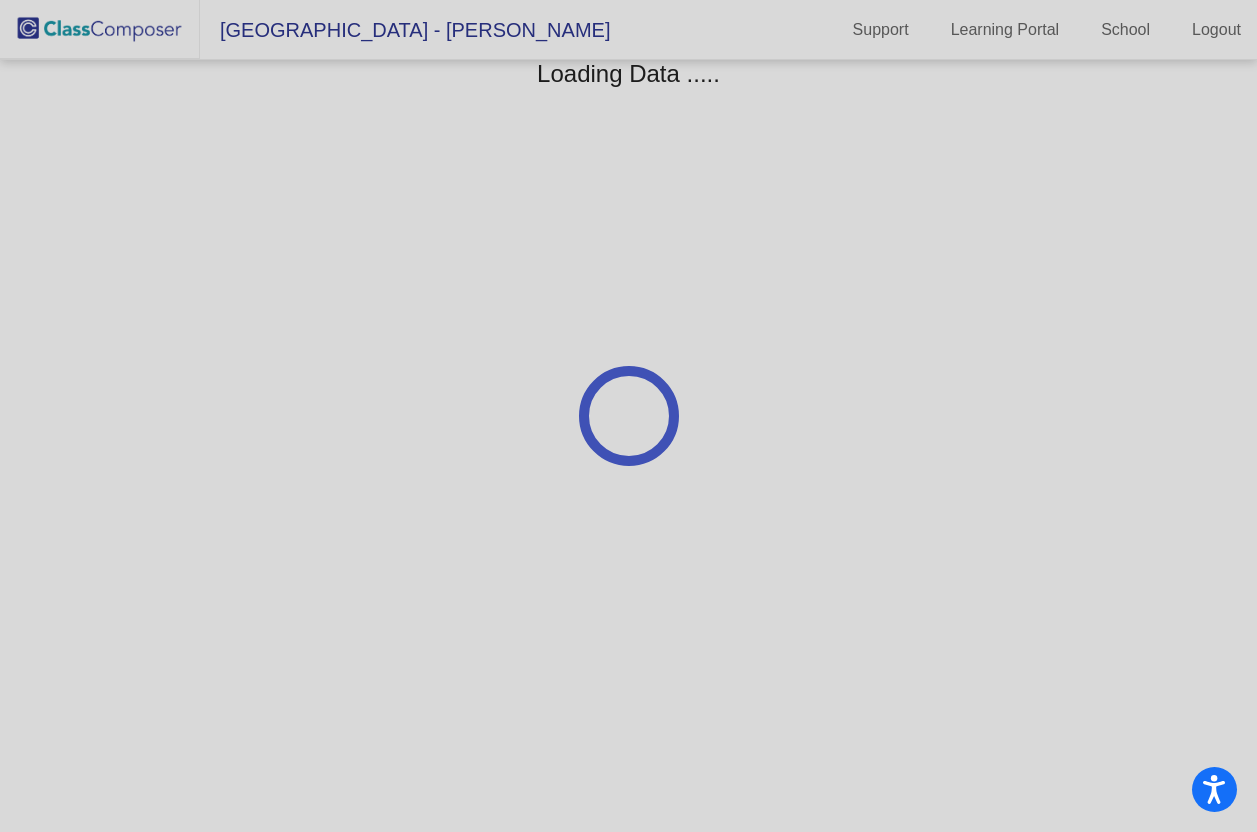 scroll, scrollTop: 0, scrollLeft: 0, axis: both 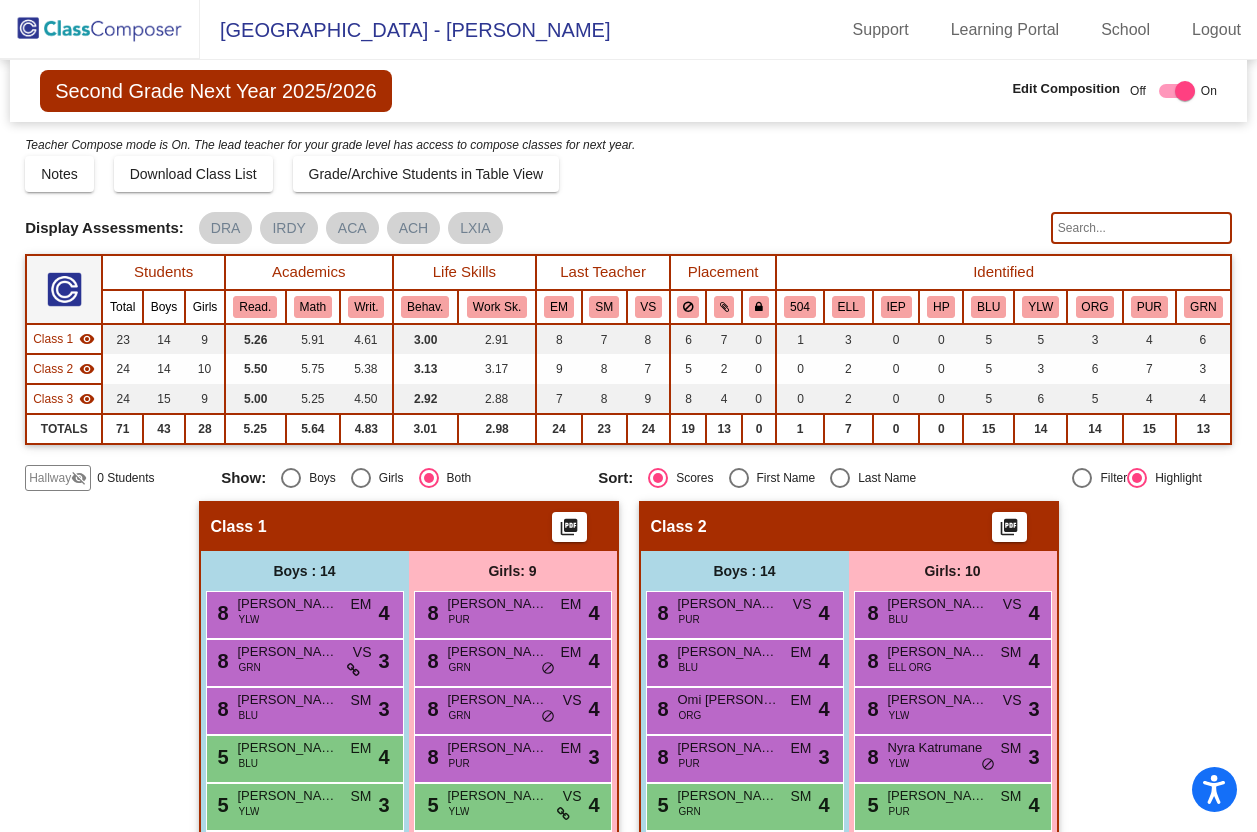 click on "Hallway" 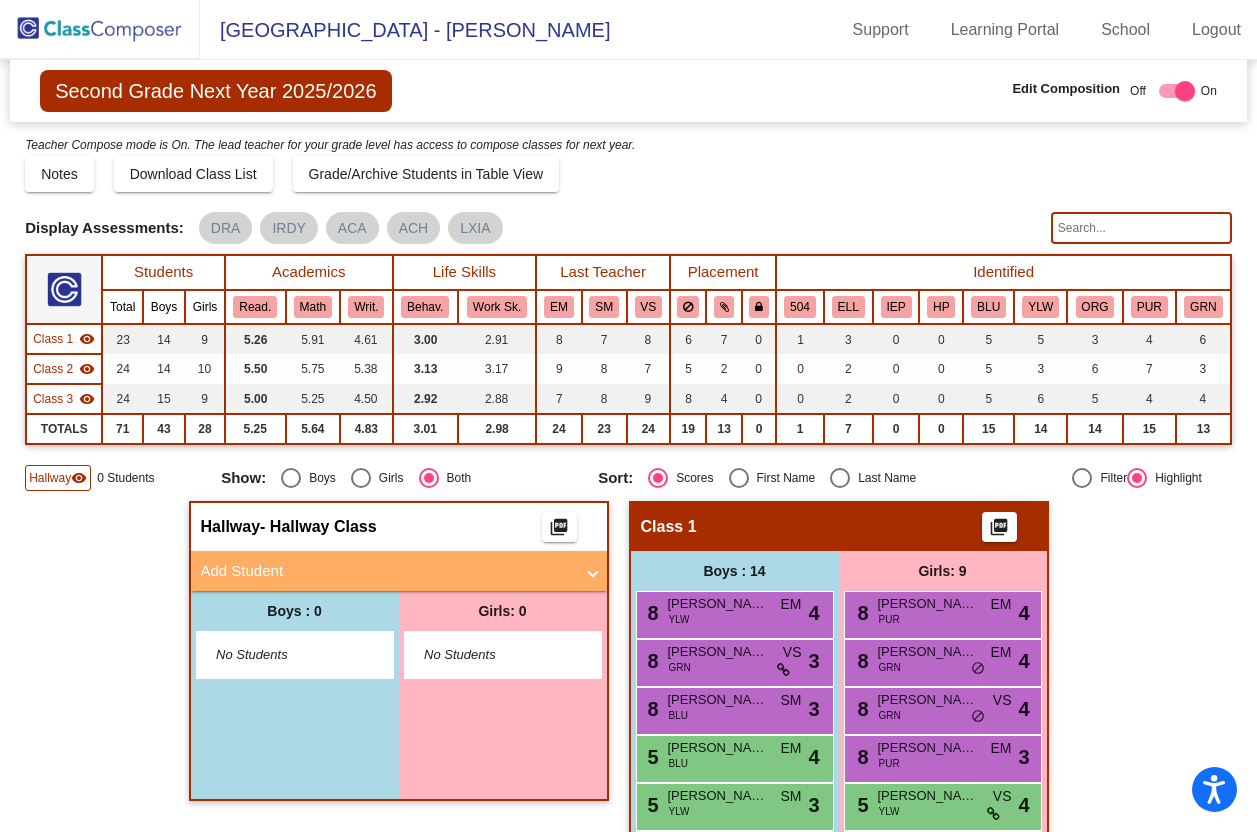 click on "Add Student" at bounding box center (387, 571) 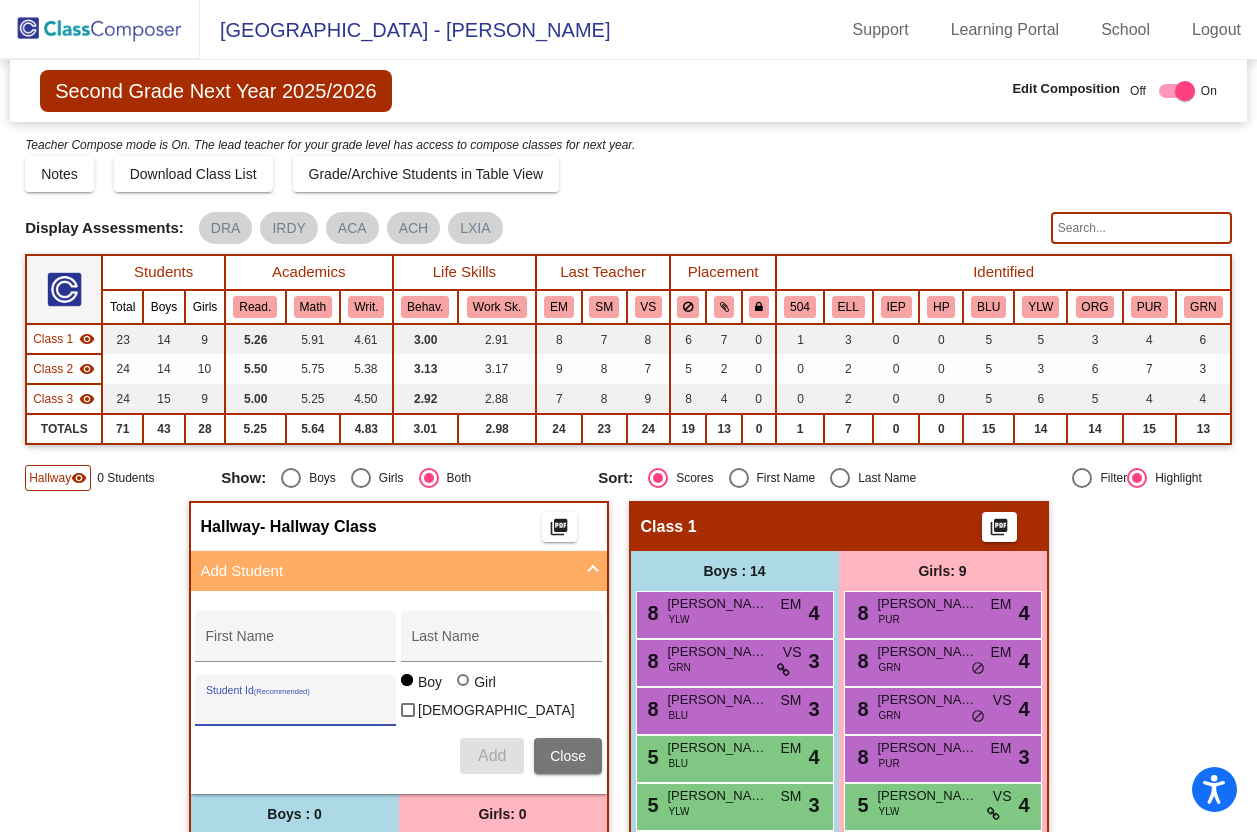 click on "Student Id  (Recommended)" at bounding box center (296, 708) 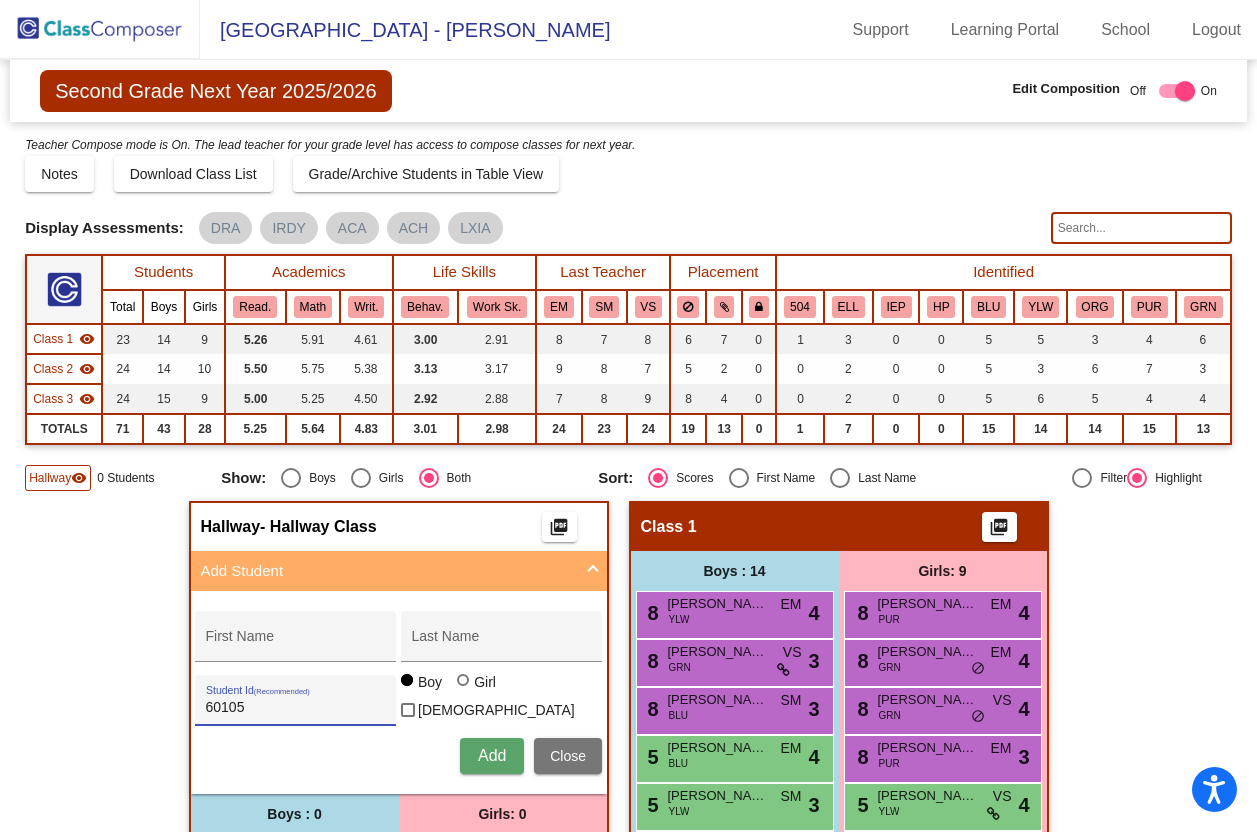 type on "601050" 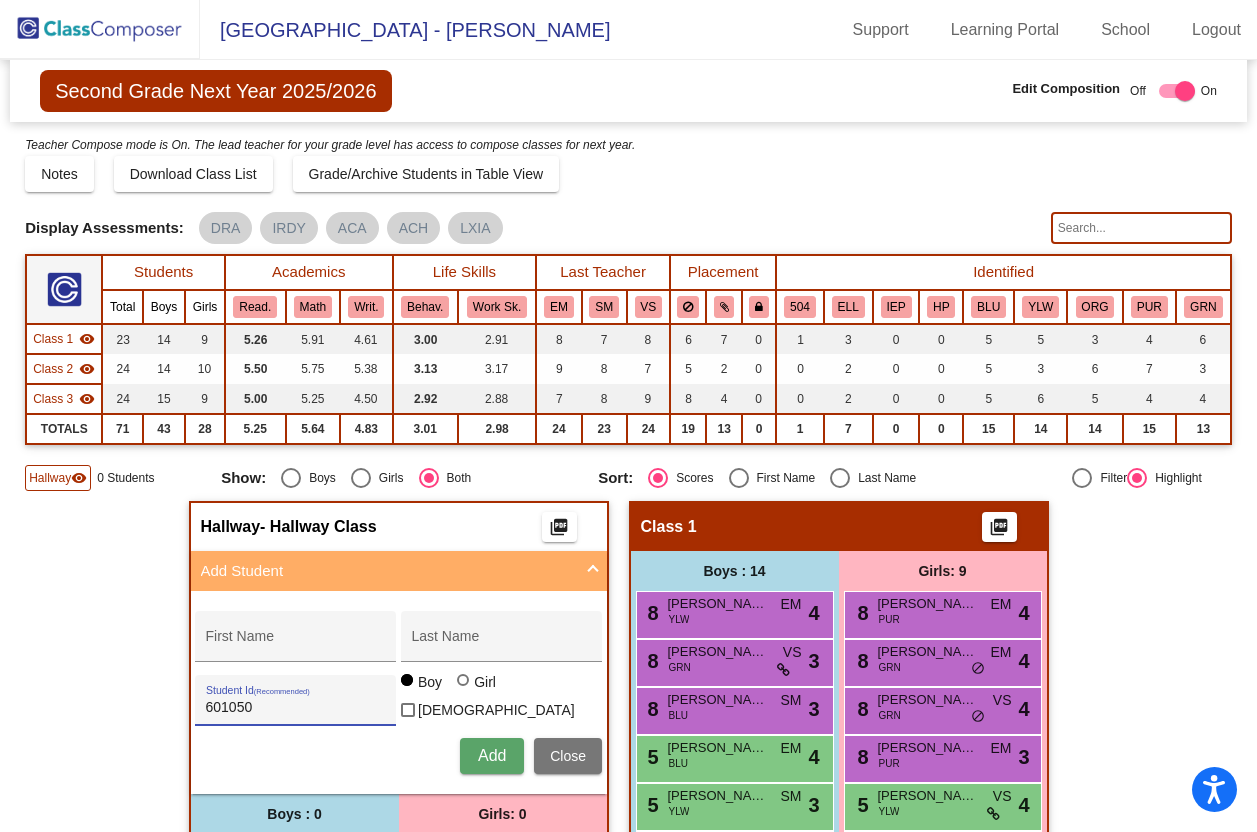 drag, startPoint x: 277, startPoint y: 696, endPoint x: 226, endPoint y: 715, distance: 54.42426 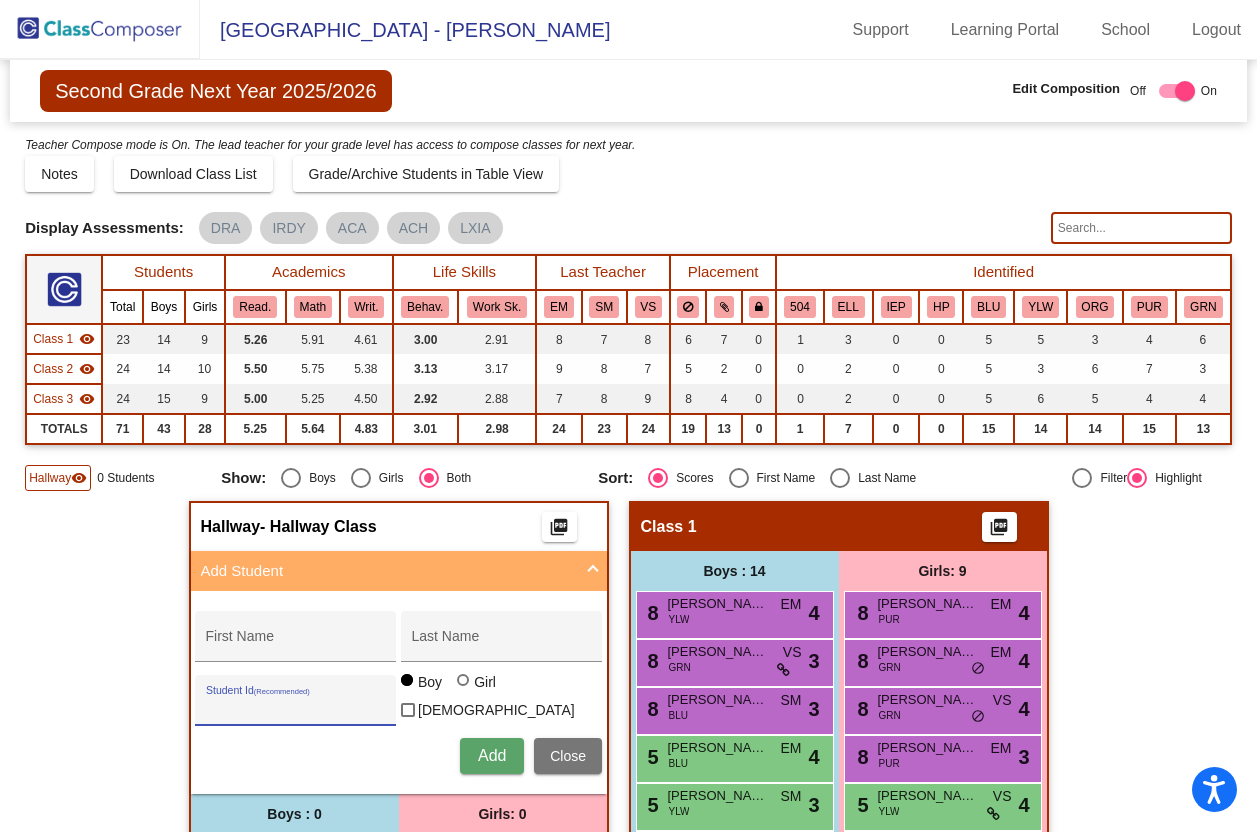 click on "Close" at bounding box center [568, 756] 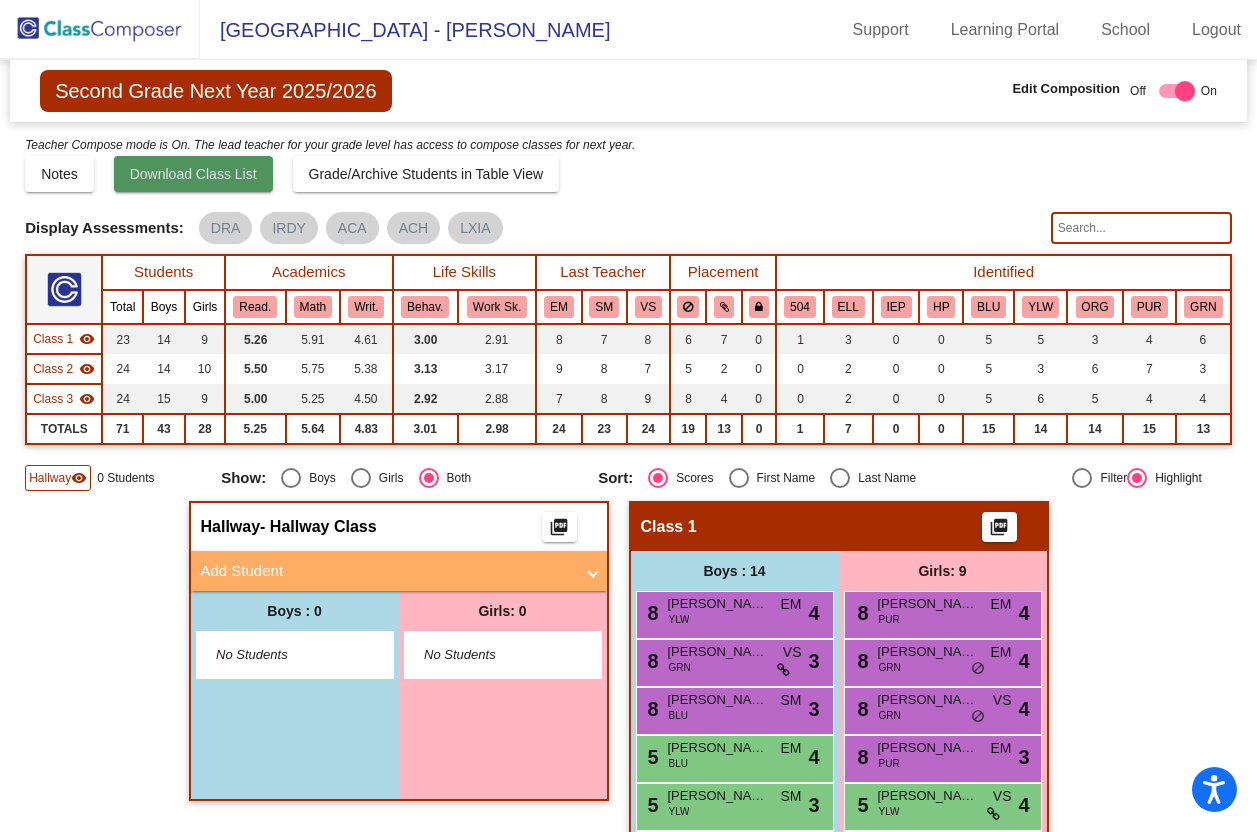 click on "Download Class List" 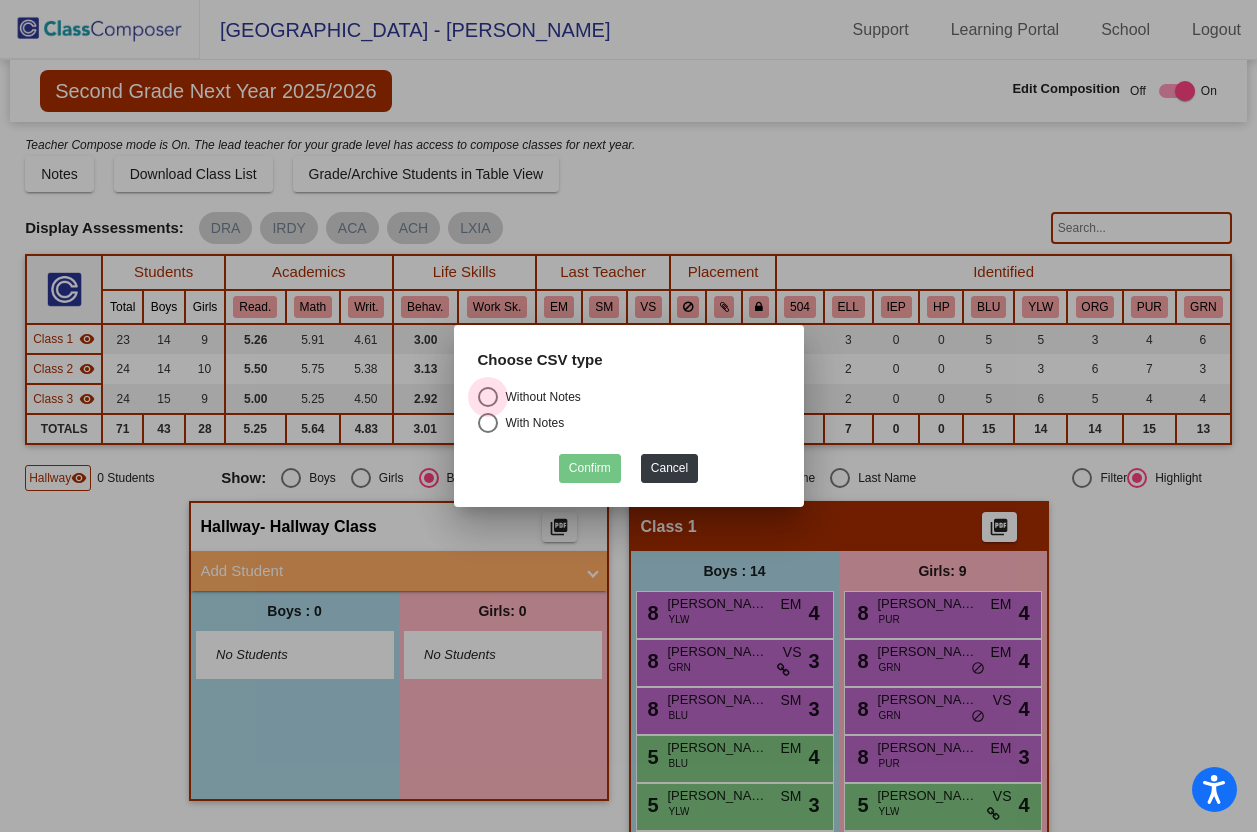 click at bounding box center (488, 397) 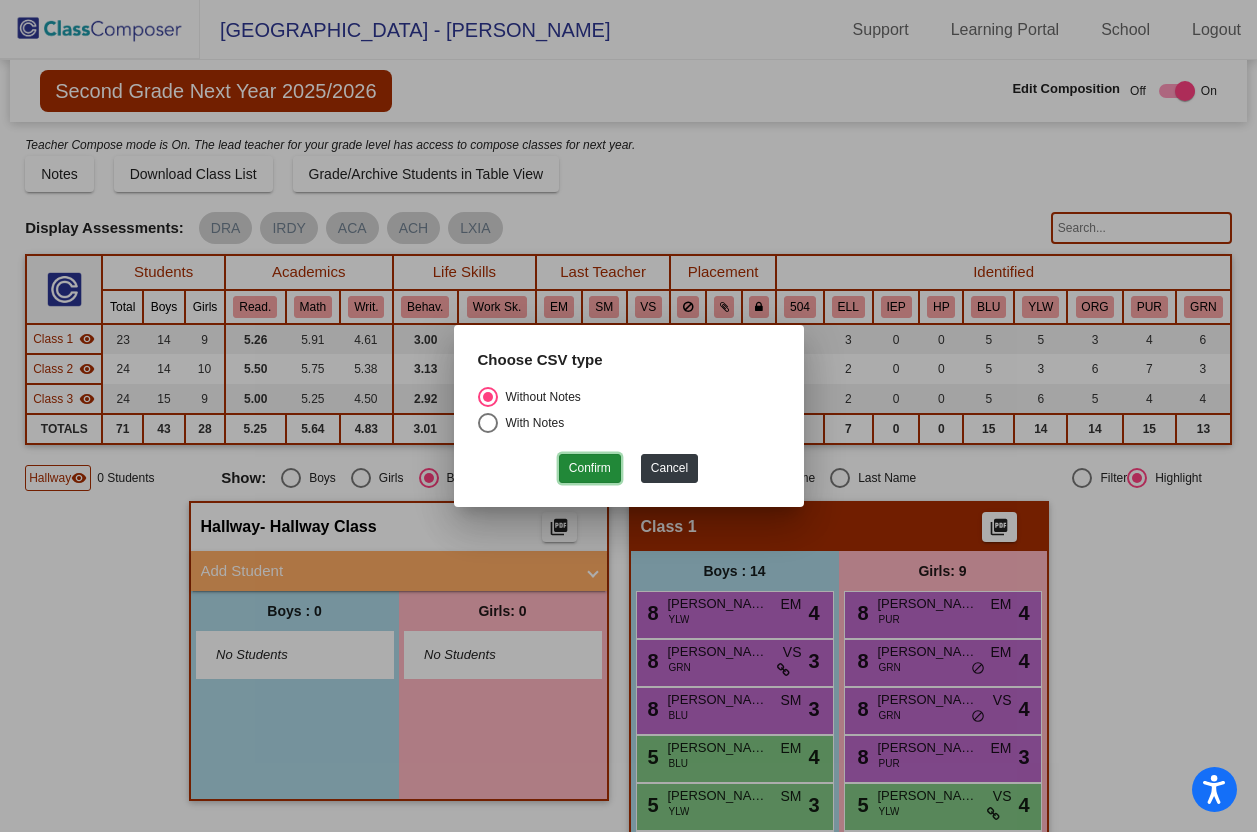 click on "Confirm" at bounding box center (590, 468) 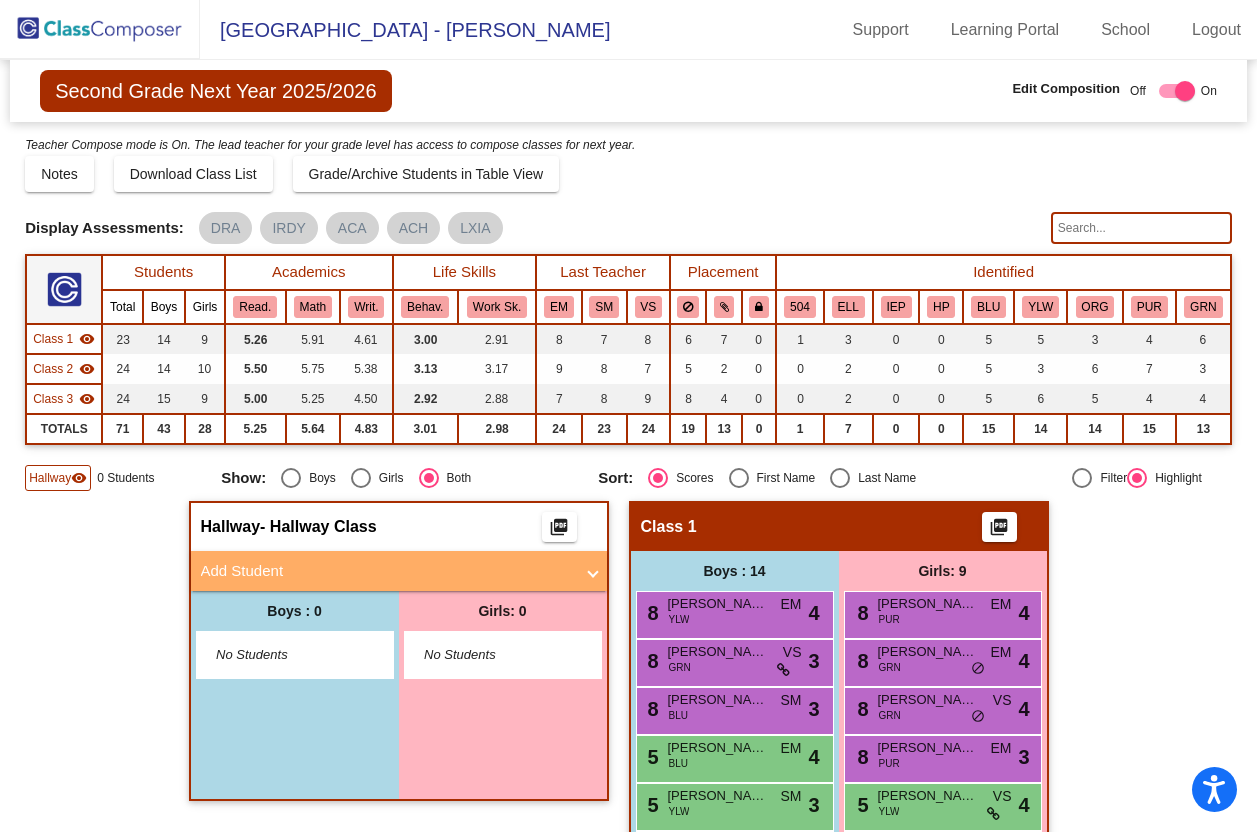 click on "Display Scores for Years:   [DATE] - [DATE]   [DATE] - [DATE]  Grade/Archive Students in Table View   Download   New Small Group   Saved Small Group  Teacher Compose mode is On. The lead teacher for your grade level has access to compose classes
for next year.  Notes   Download Class List   Import Students   Grade/Archive Students in Table View   New Small Group   Saved Small Group  Display Scores for Years:   [DATE] - [DATE]   [DATE] - [DATE] Display Assessments: DRA IRDY ACA ACH LXIA Students Academics Life Skills  Last Teacher  Placement  Identified  Total Boys Girls  Read.   Math   Writ.   Behav.   Work Sk.   EM   SM   VS   504   ELL   IEP   HP   BLU   YLW   ORG   PUR   GRN  Hallway  visibility  0 0 0                 0   0   0   0   0   0   0   0   0   0   0   0   0   0   0  Class 1  visibility  23 14 9  5.26   5.91   4.61   3.00   2.91   8   7   8   6   7   0   1   3   0   0   5   5   3   4   6  Class 2  visibility  24 14 10  5.50   5.75   5.38   3.13   3.17   9   8   7   5   2   0   0   2   0   0   5  9" 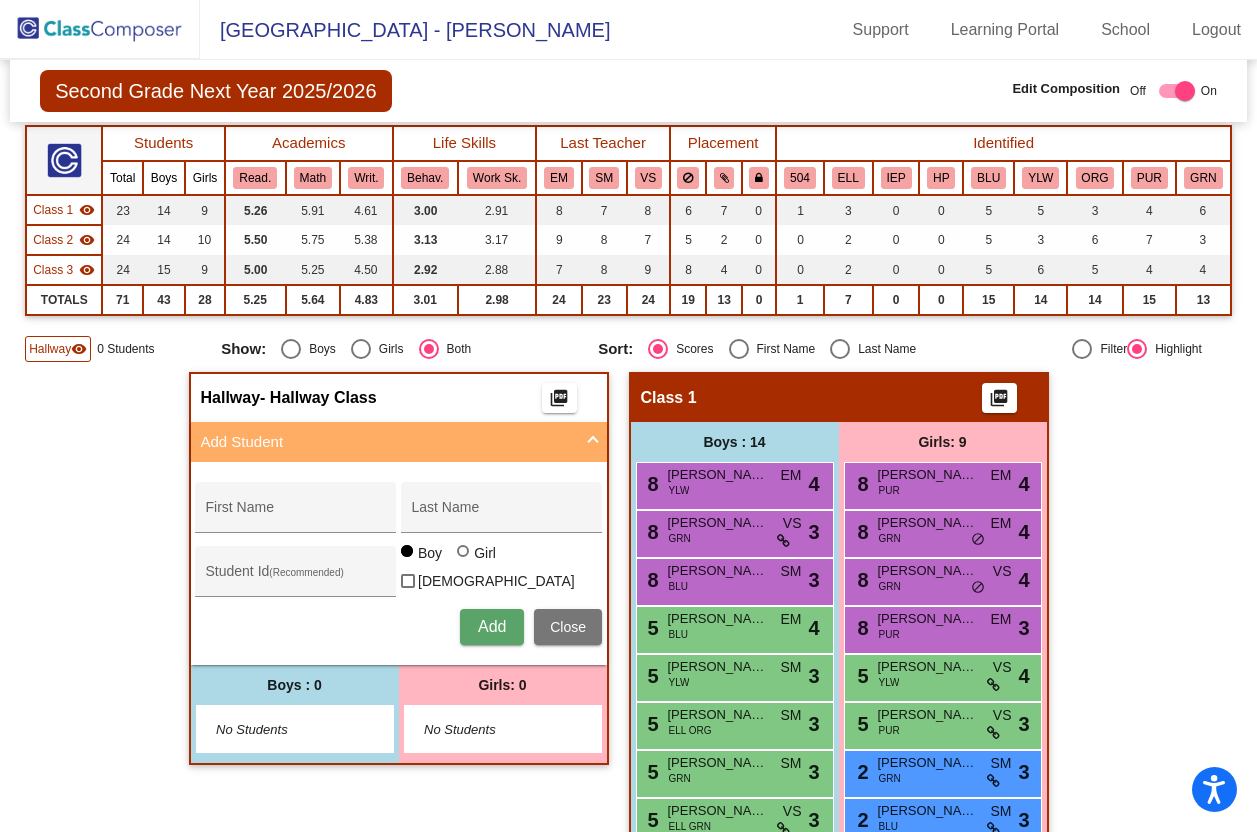 scroll, scrollTop: 128, scrollLeft: 0, axis: vertical 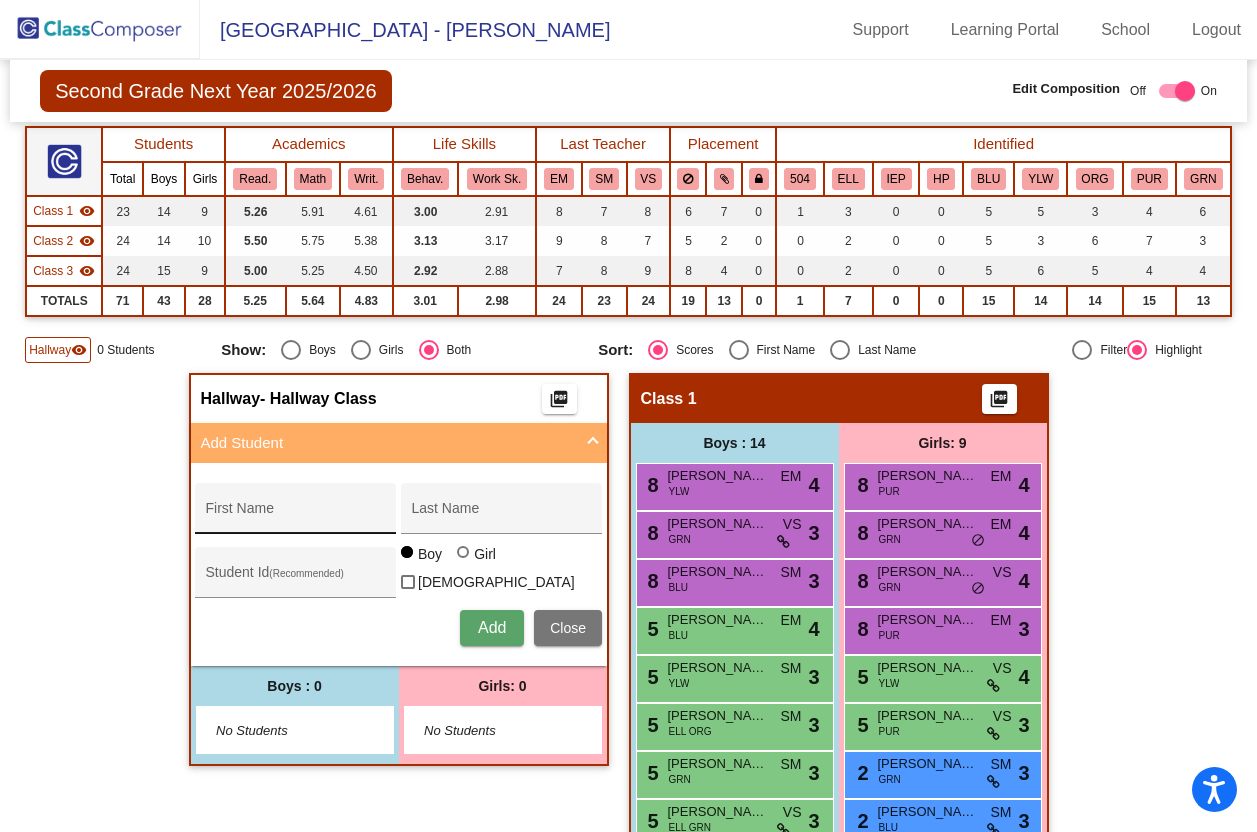 click on "First Name" at bounding box center [296, 514] 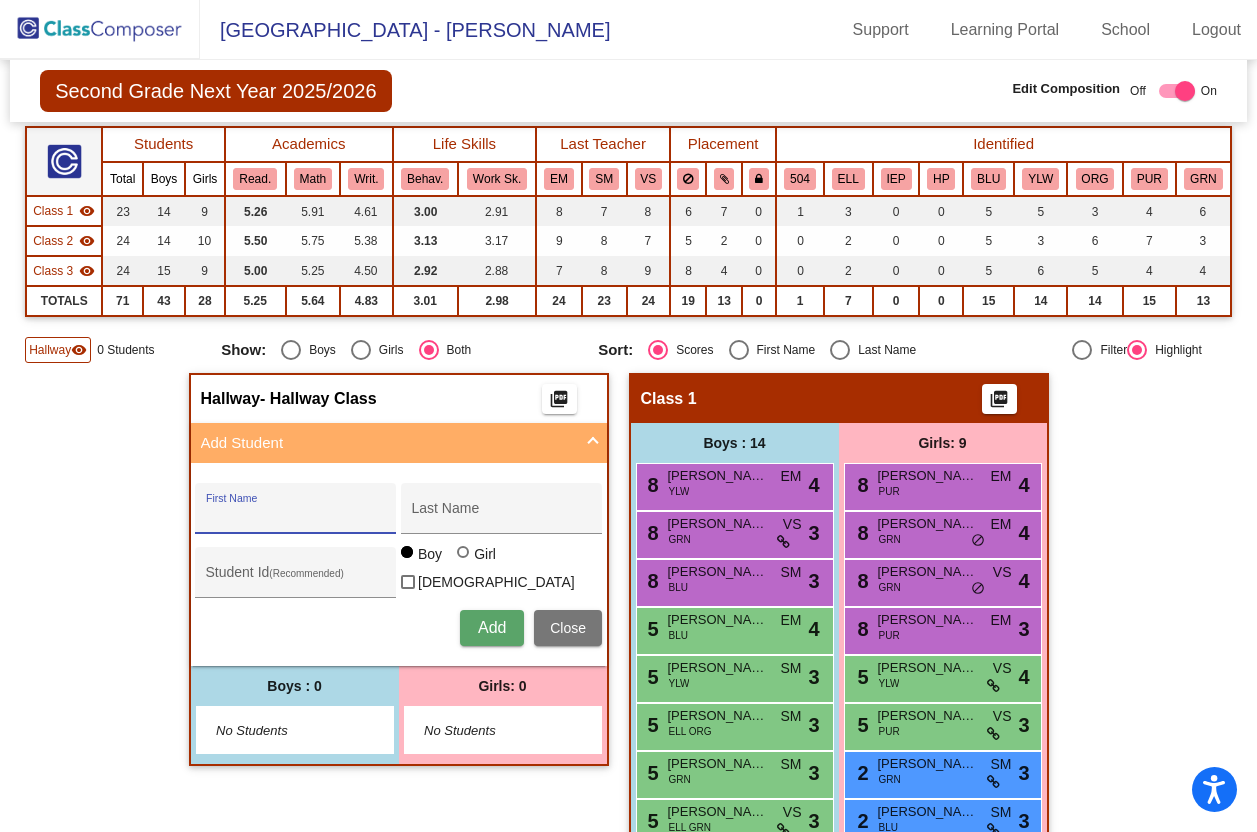 paste on "Lebedzeu, Tsikhan" 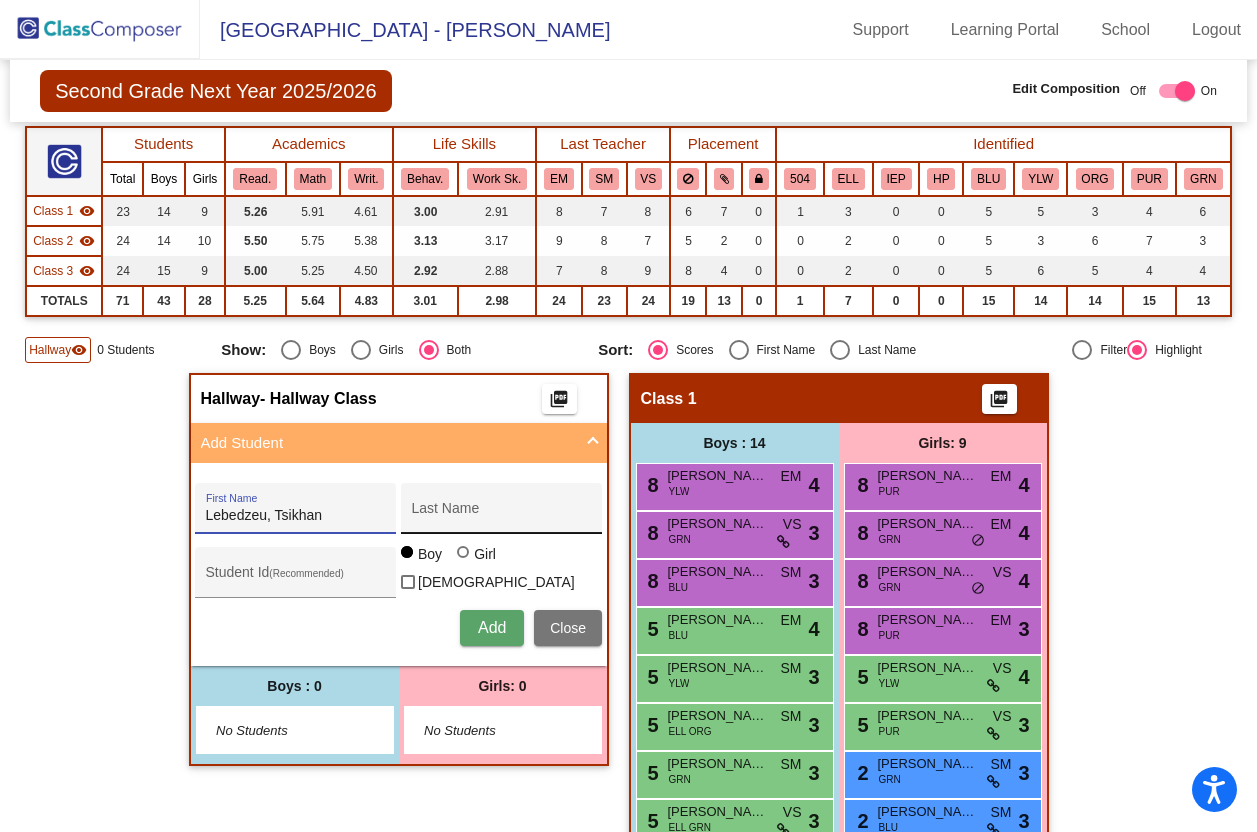 type on "Lebedzeu, Tsikhan" 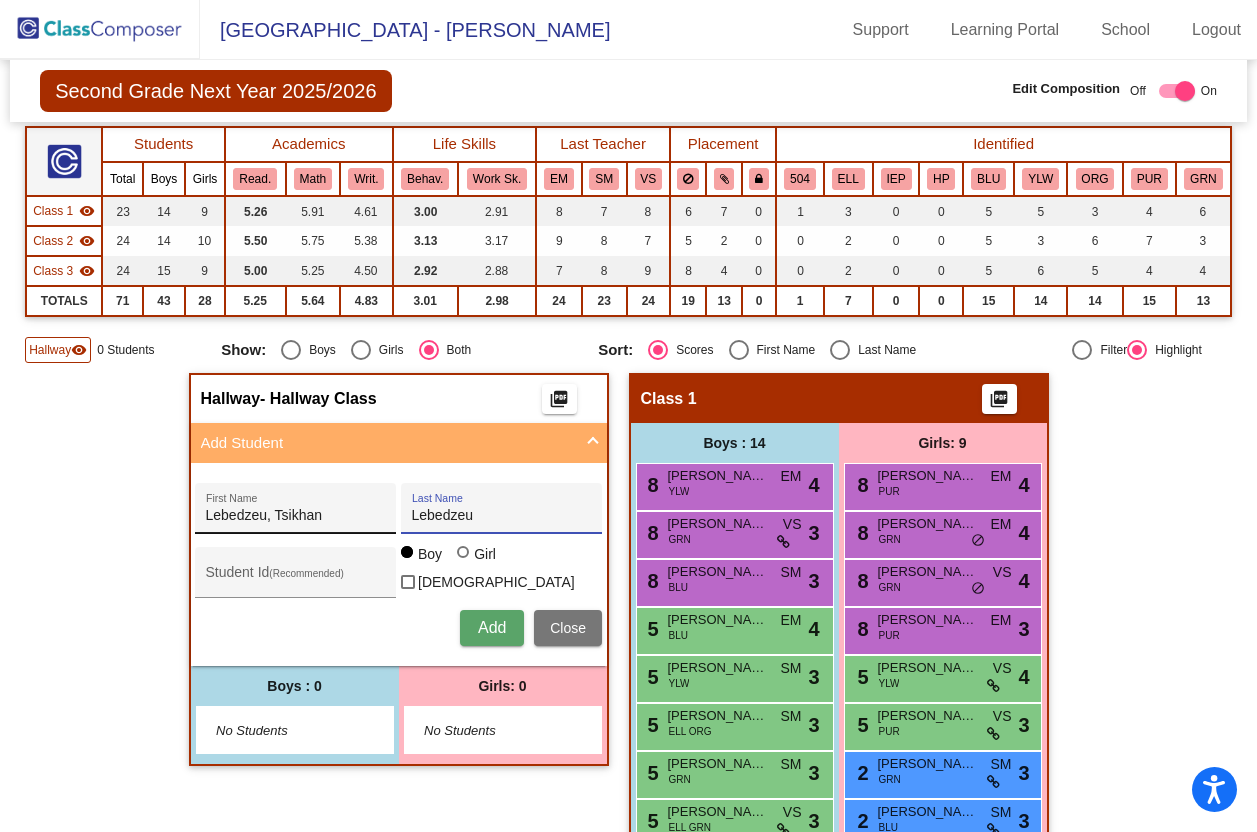 type on "Lebedzeu" 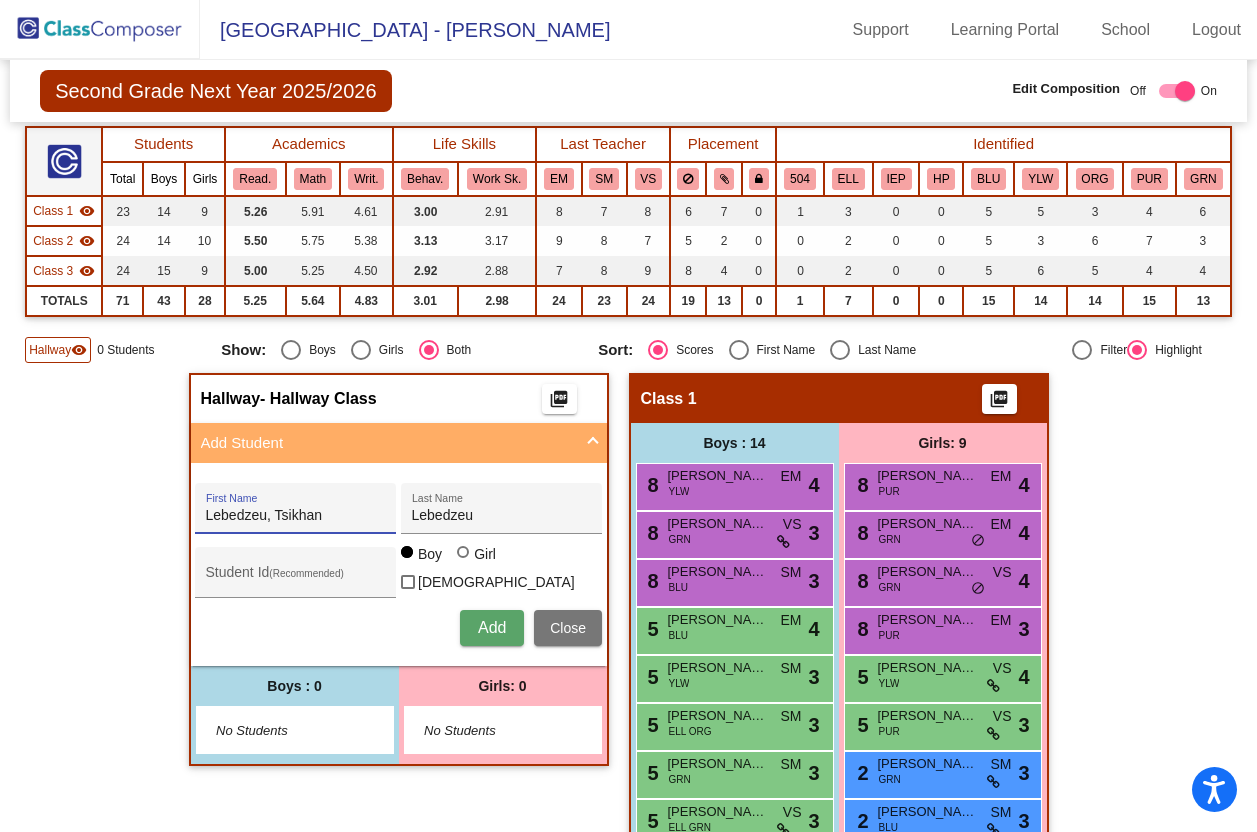 drag, startPoint x: 270, startPoint y: 515, endPoint x: 121, endPoint y: 518, distance: 149.0302 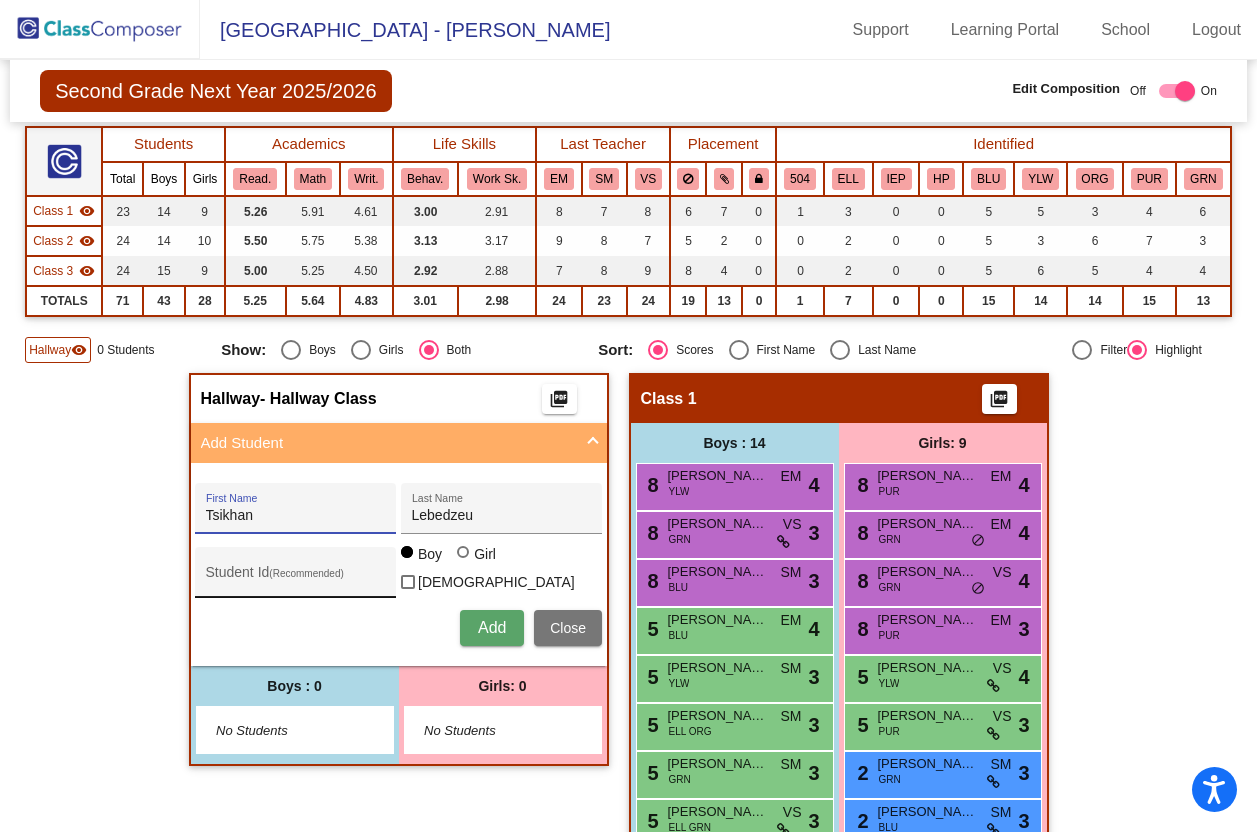 type on "Tsikhan" 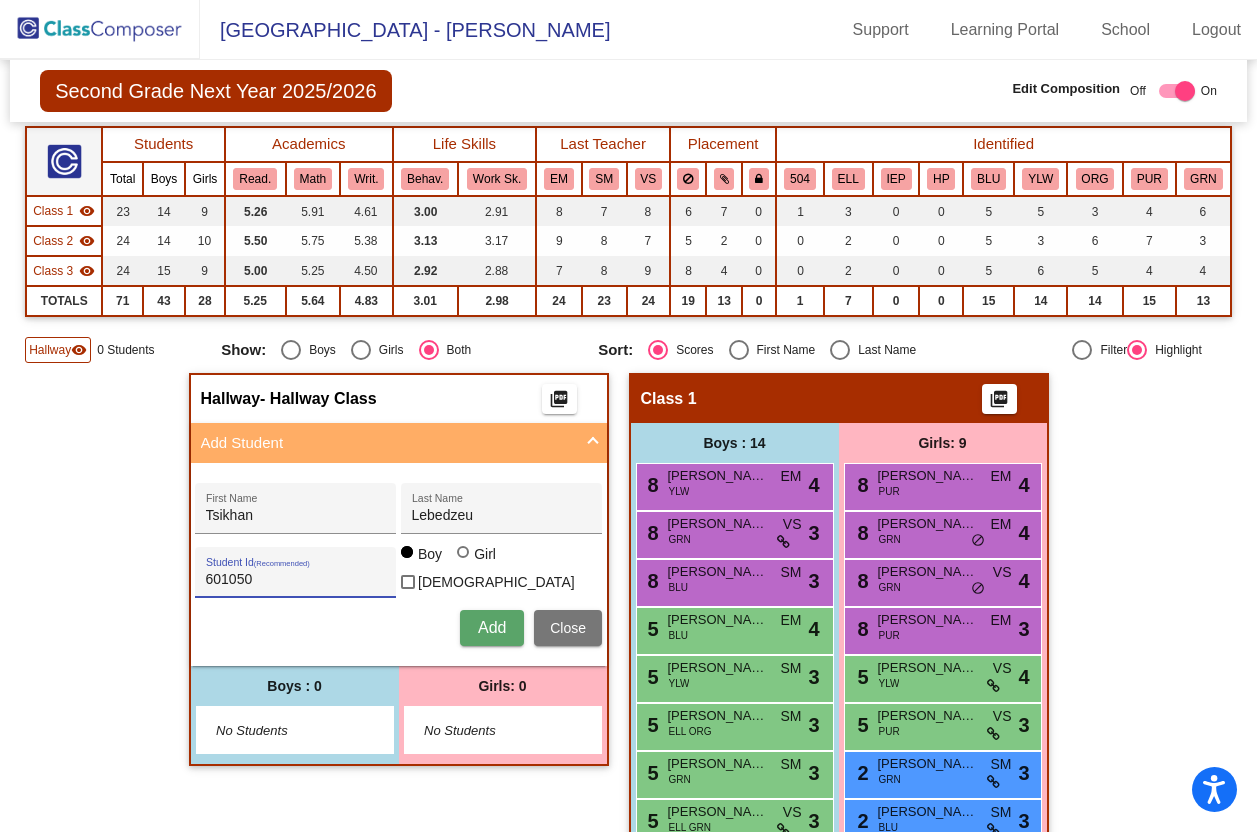 type on "601050" 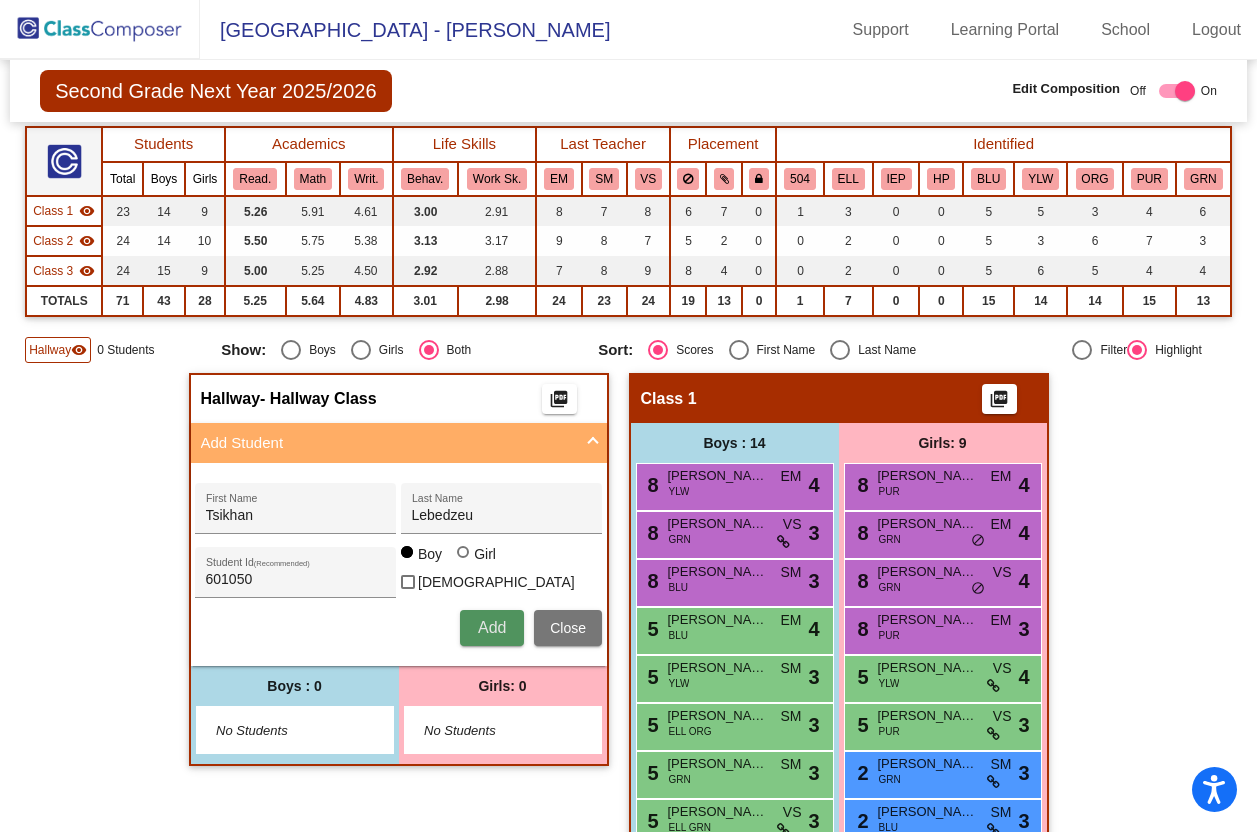 click on "Add" at bounding box center [492, 627] 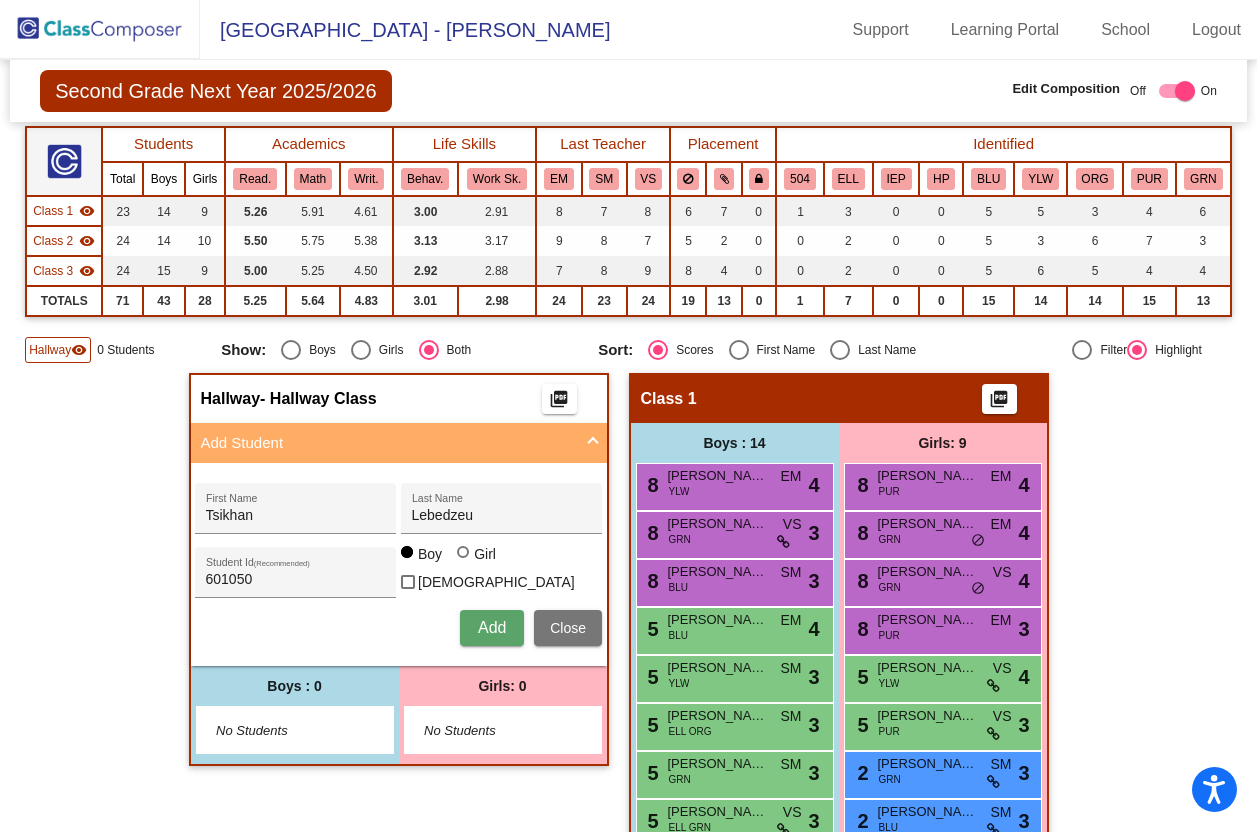 type 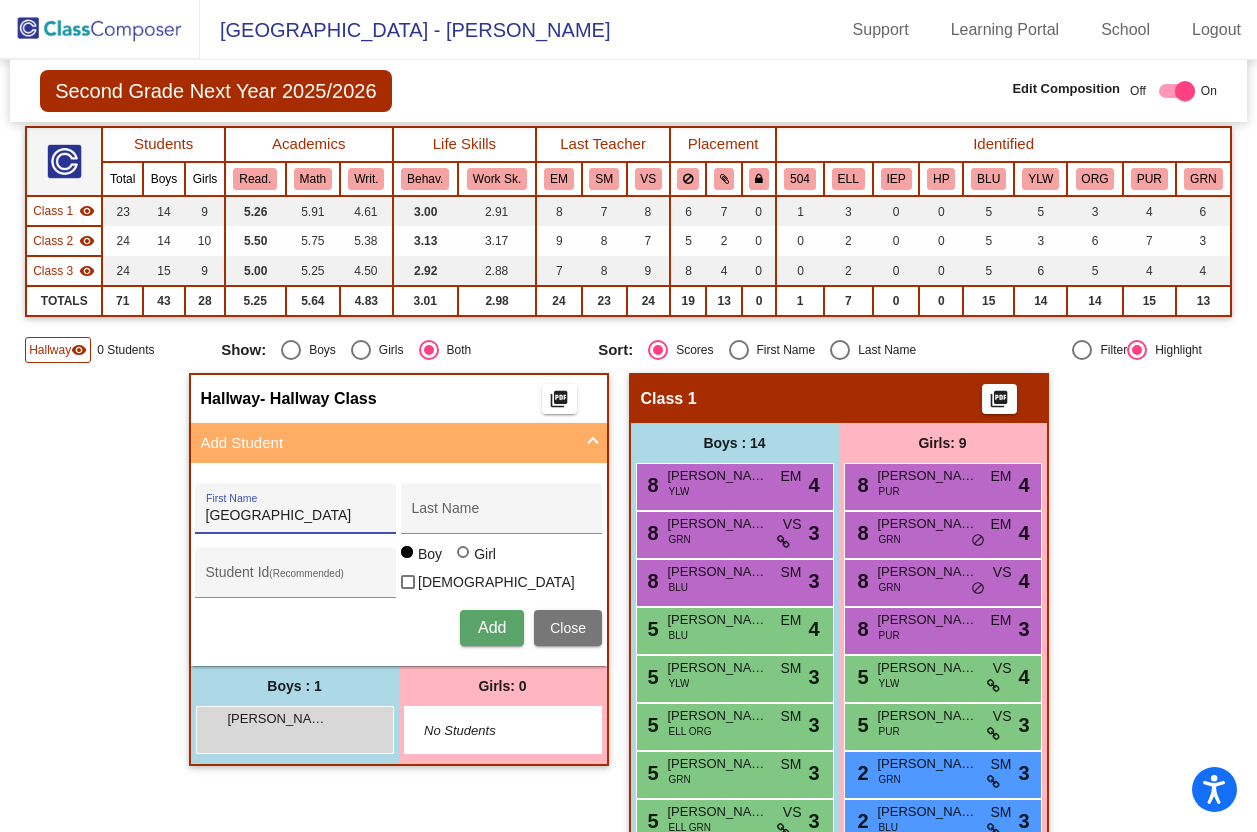 type on "[GEOGRAPHIC_DATA]" 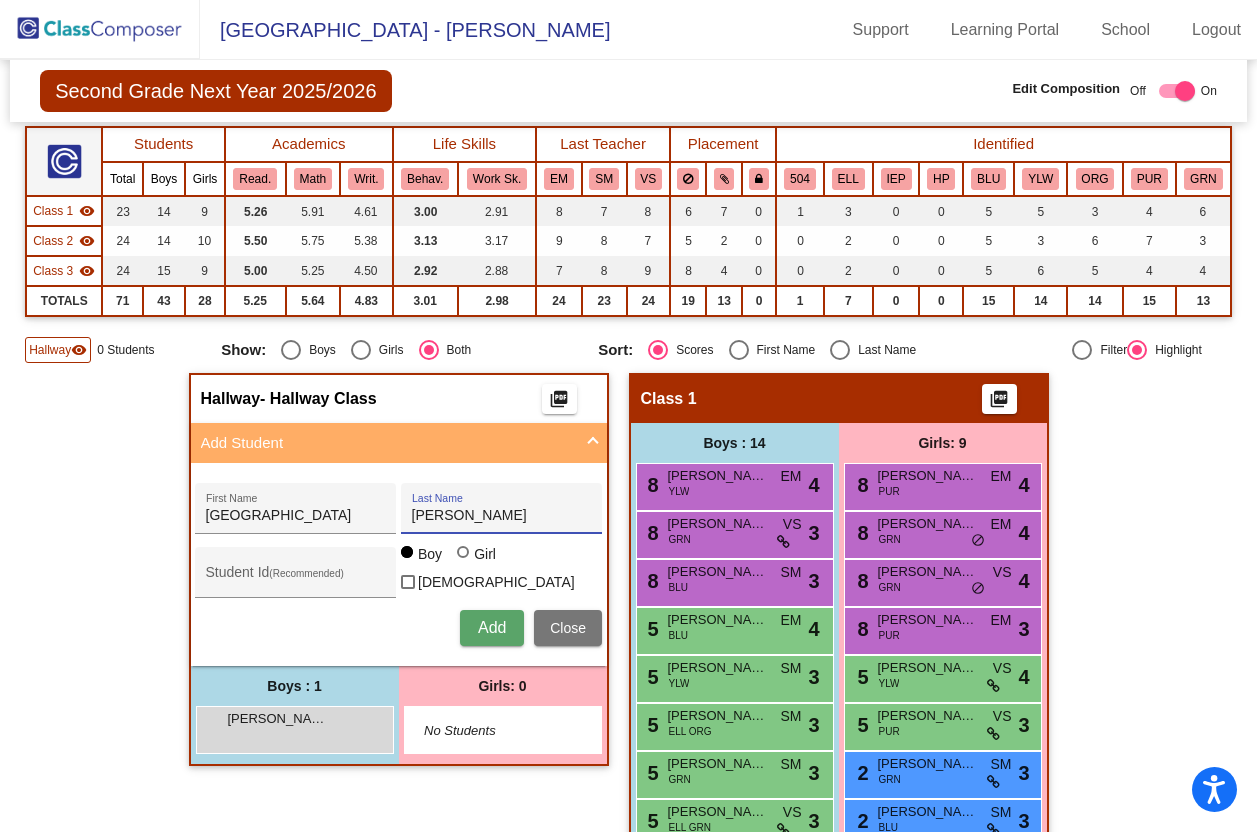 type on "[PERSON_NAME]" 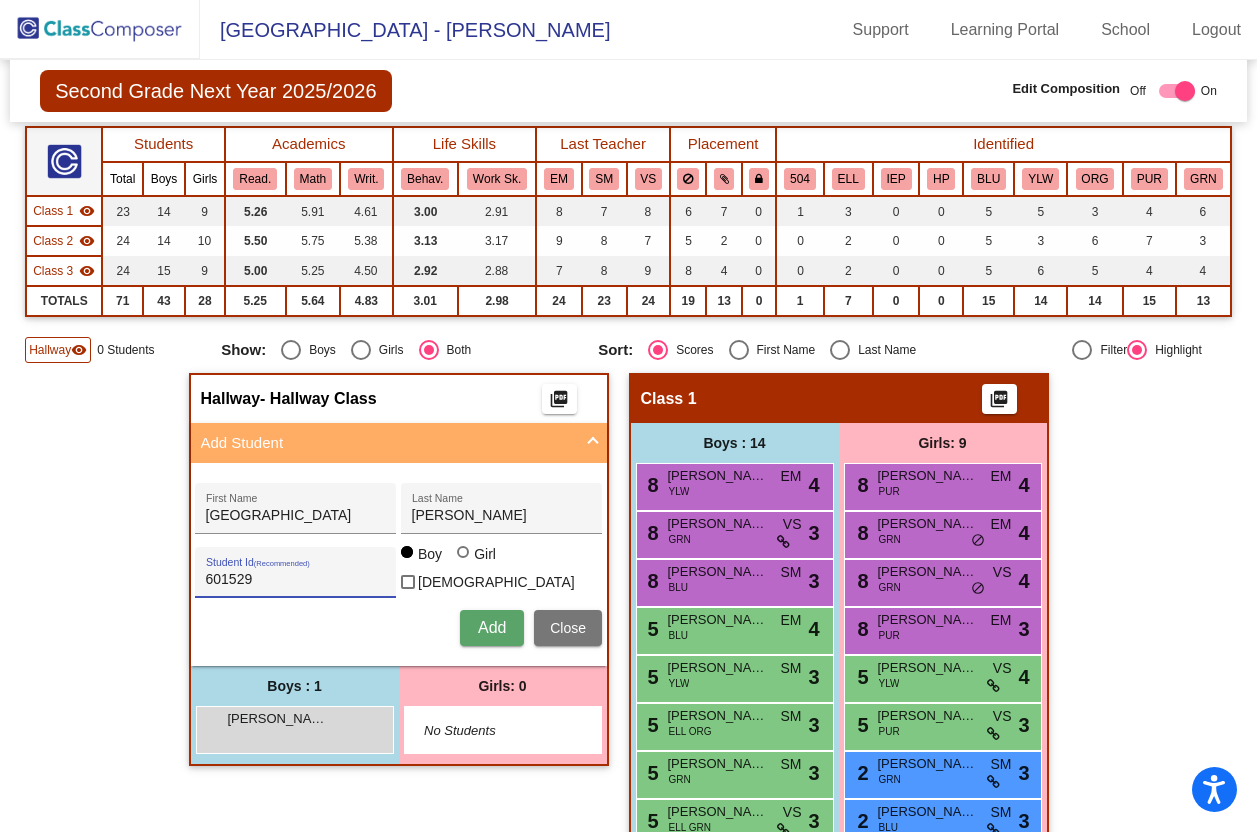 type on "601529" 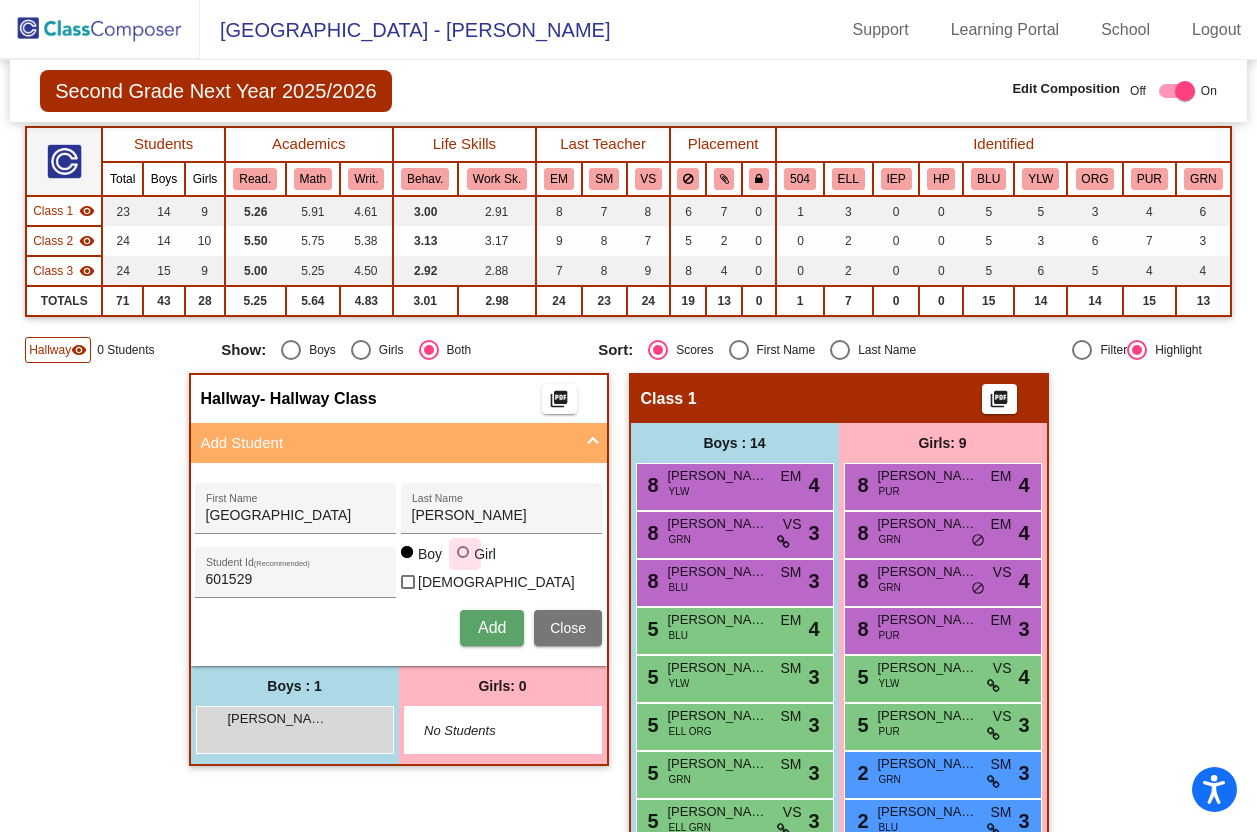 click at bounding box center (463, 552) 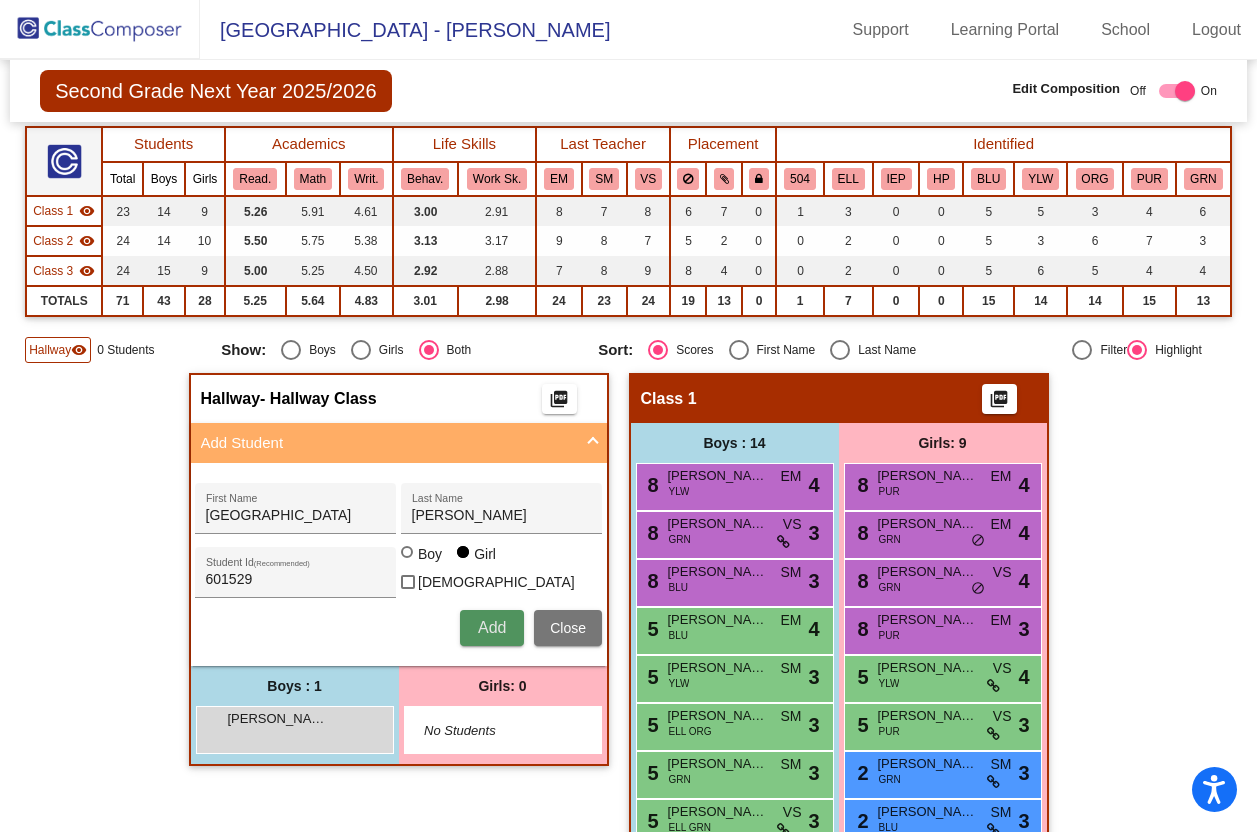 click on "Add" at bounding box center (492, 627) 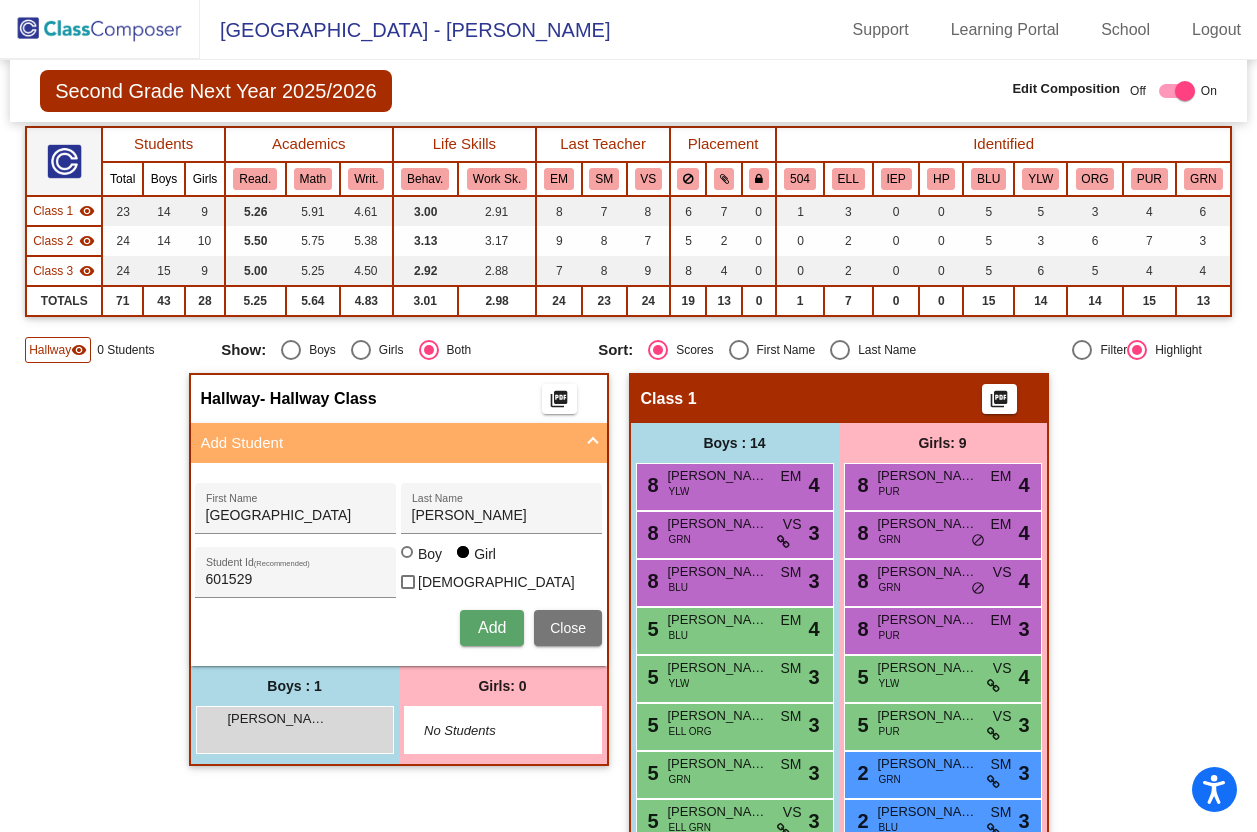 type 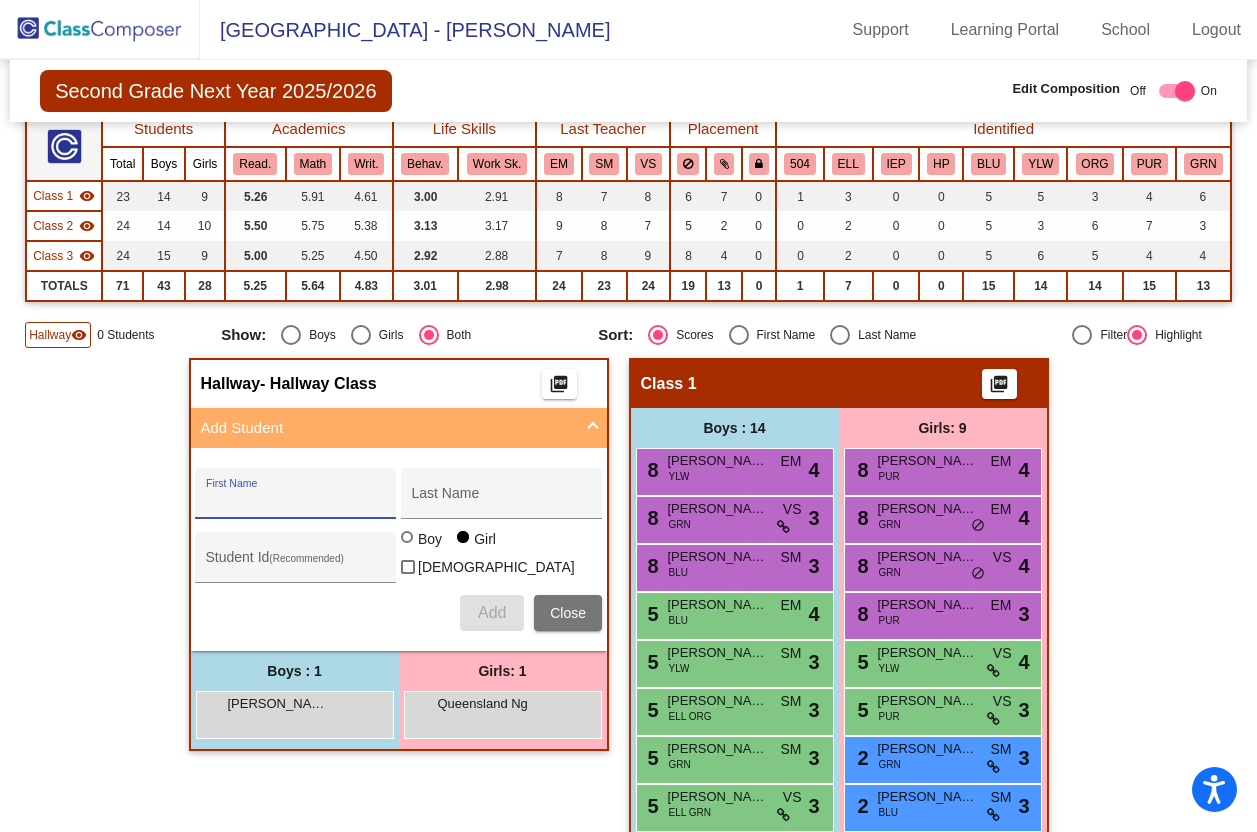 scroll, scrollTop: 144, scrollLeft: 0, axis: vertical 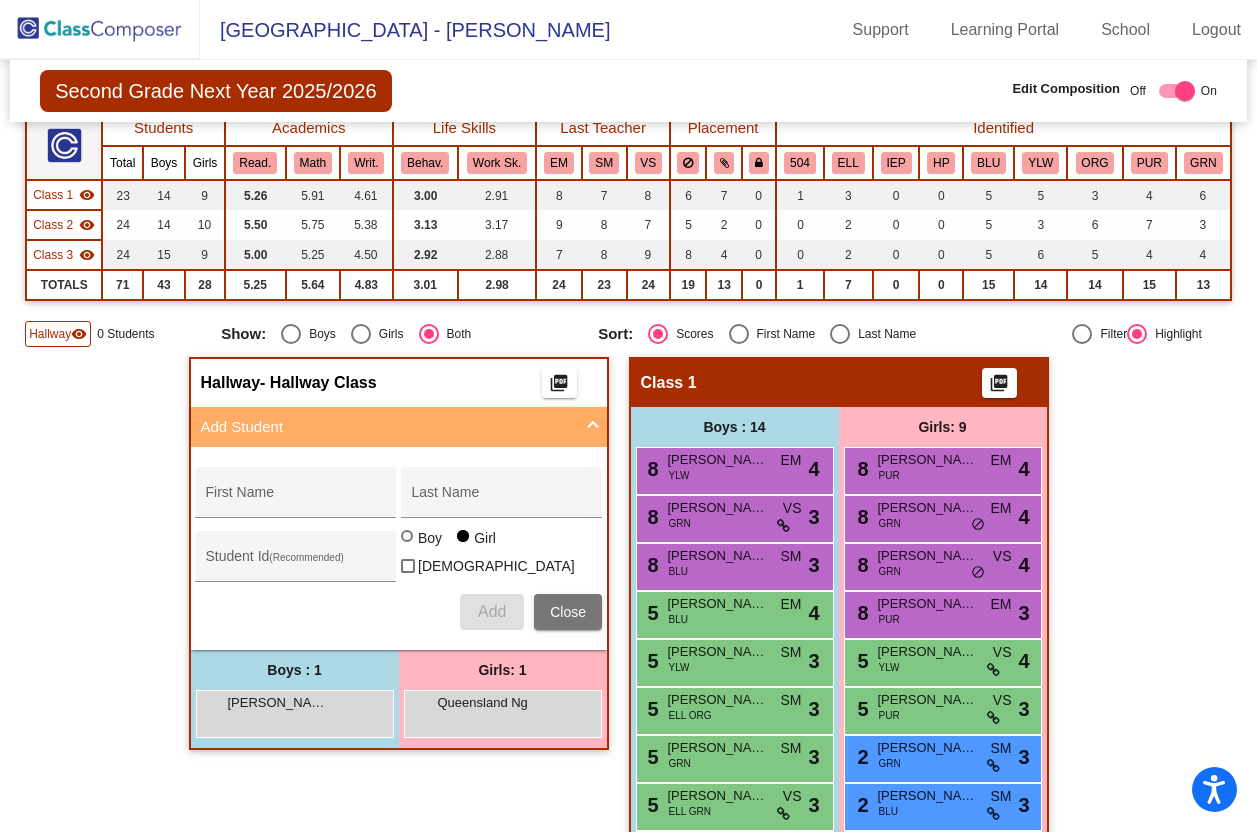 click on "Hallway   - Hallway Class  picture_as_pdf  Add Student  First Name Last Name Student Id  (Recommended)   Boy   Girl   [DEMOGRAPHIC_DATA] Add Close  Boys : 1  [PERSON_NAME] lock do_not_disturb_alt Girls: 1 Queensland Ng lock do_not_disturb_alt Class 1    picture_as_pdf  Add Student  First Name Last Name Student Id  (Recommended)   Boy   Girl   [DEMOGRAPHIC_DATA] Add Close  Boys : 14  8 [PERSON_NAME] YLW EM lock do_not_disturb_alt 4 8 [PERSON_NAME] GRN VS lock do_not_disturb_alt 3 8 [PERSON_NAME] BLU SM lock do_not_disturb_alt 3 5 [PERSON_NAME] BLU EM lock do_not_disturb_alt 4 5 [PERSON_NAME] YLW SM lock do_not_disturb_alt 3 5 [PERSON_NAME] ELL ORG SM lock do_not_disturb_alt 3 5 [PERSON_NAME] GRN SM lock do_not_disturb_alt 3 5 [PERSON_NAME] Smoliarenko ELL GRN VS lock do_not_disturb_alt 3 5 [PERSON_NAME] ORG VS lock do_not_disturb_alt 3 2 [PERSON_NAME] YLW VS lock do_not_disturb_alt 3 5 [PERSON_NAME] BLU EM lock do_not_disturb_alt 2 5 [PERSON_NAME] 504 PUR VS lock do_not_disturb_alt 2 2 [PERSON_NAME] YLW SM lock do_not_disturb_alt 2 5 EM" 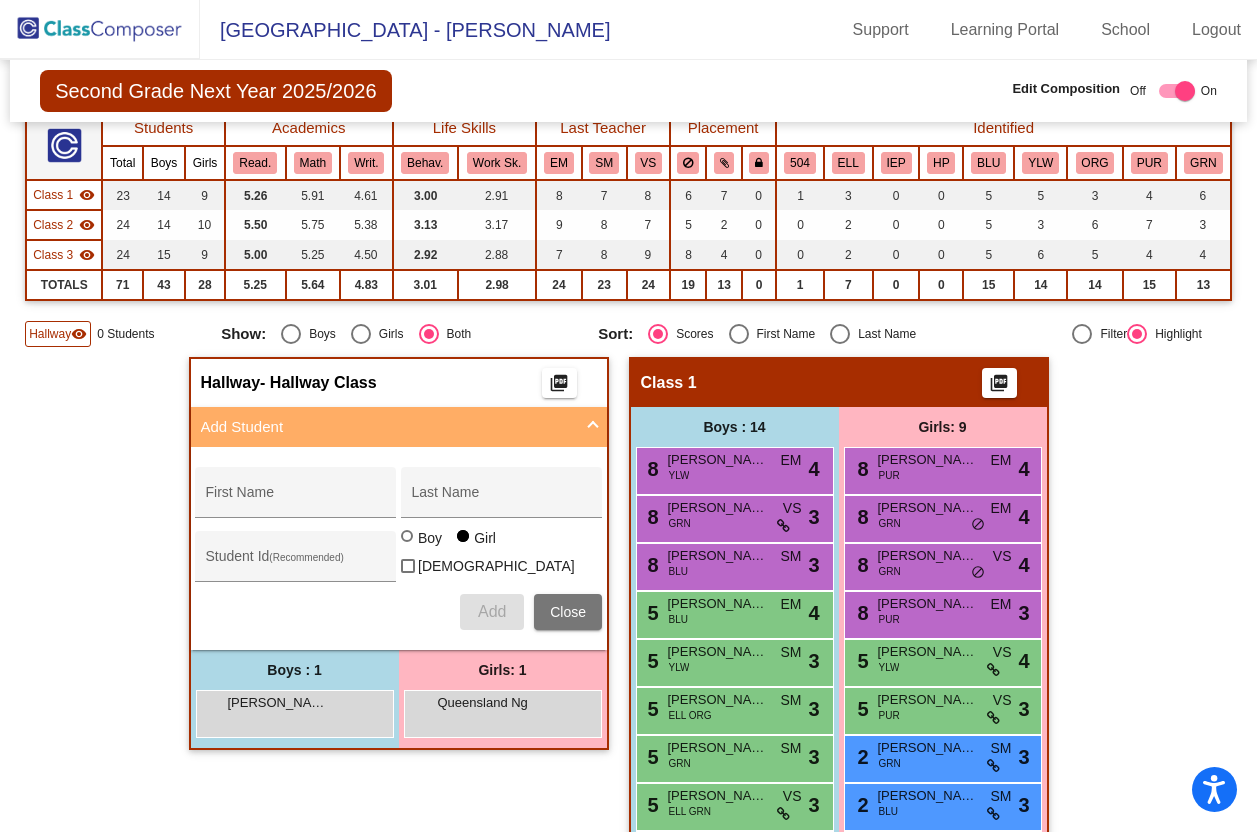 click at bounding box center [593, 427] 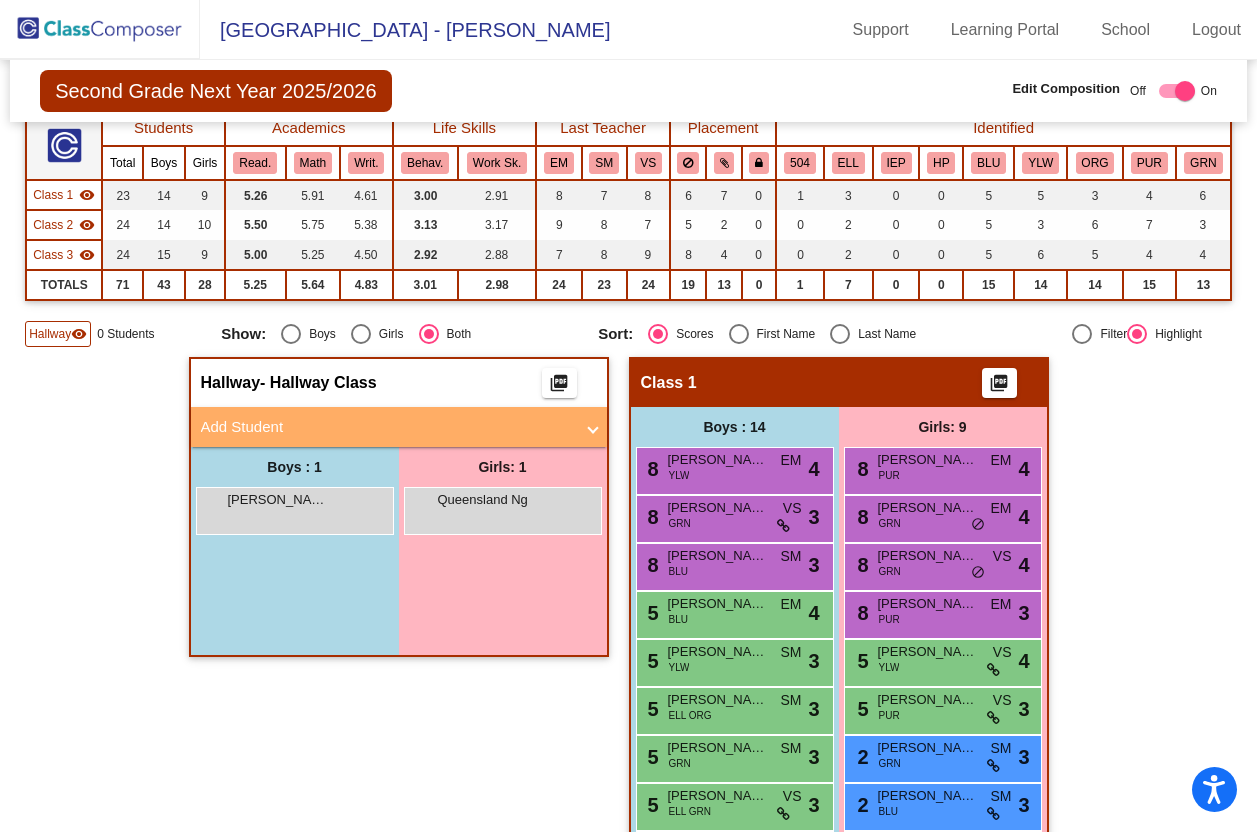 click on "Hallway   - Hallway Class  picture_as_pdf  Add Student  First Name Last Name Student Id  (Recommended)   Boy   Girl   [DEMOGRAPHIC_DATA] Add Close  Boys : 1  [PERSON_NAME] lock do_not_disturb_alt Girls: 1 Queensland Ng lock do_not_disturb_alt Class 1    picture_as_pdf  Add Student  First Name Last Name Student Id  (Recommended)   Boy   Girl   [DEMOGRAPHIC_DATA] Add Close  Boys : 14  8 [PERSON_NAME] YLW EM lock do_not_disturb_alt 4 8 [PERSON_NAME] GRN VS lock do_not_disturb_alt 3 8 [PERSON_NAME] BLU SM lock do_not_disturb_alt 3 5 [PERSON_NAME] BLU EM lock do_not_disturb_alt 4 5 [PERSON_NAME] YLW SM lock do_not_disturb_alt 3 5 [PERSON_NAME] ELL ORG SM lock do_not_disturb_alt 3 5 [PERSON_NAME] GRN SM lock do_not_disturb_alt 3 5 [PERSON_NAME] Smoliarenko ELL GRN VS lock do_not_disturb_alt 3 5 [PERSON_NAME] ORG VS lock do_not_disturb_alt 3 2 [PERSON_NAME] YLW VS lock do_not_disturb_alt 3 5 [PERSON_NAME] BLU EM lock do_not_disturb_alt 2 5 [PERSON_NAME] 504 PUR VS lock do_not_disturb_alt 2 2 [PERSON_NAME] YLW SM lock do_not_disturb_alt 2 5 EM" 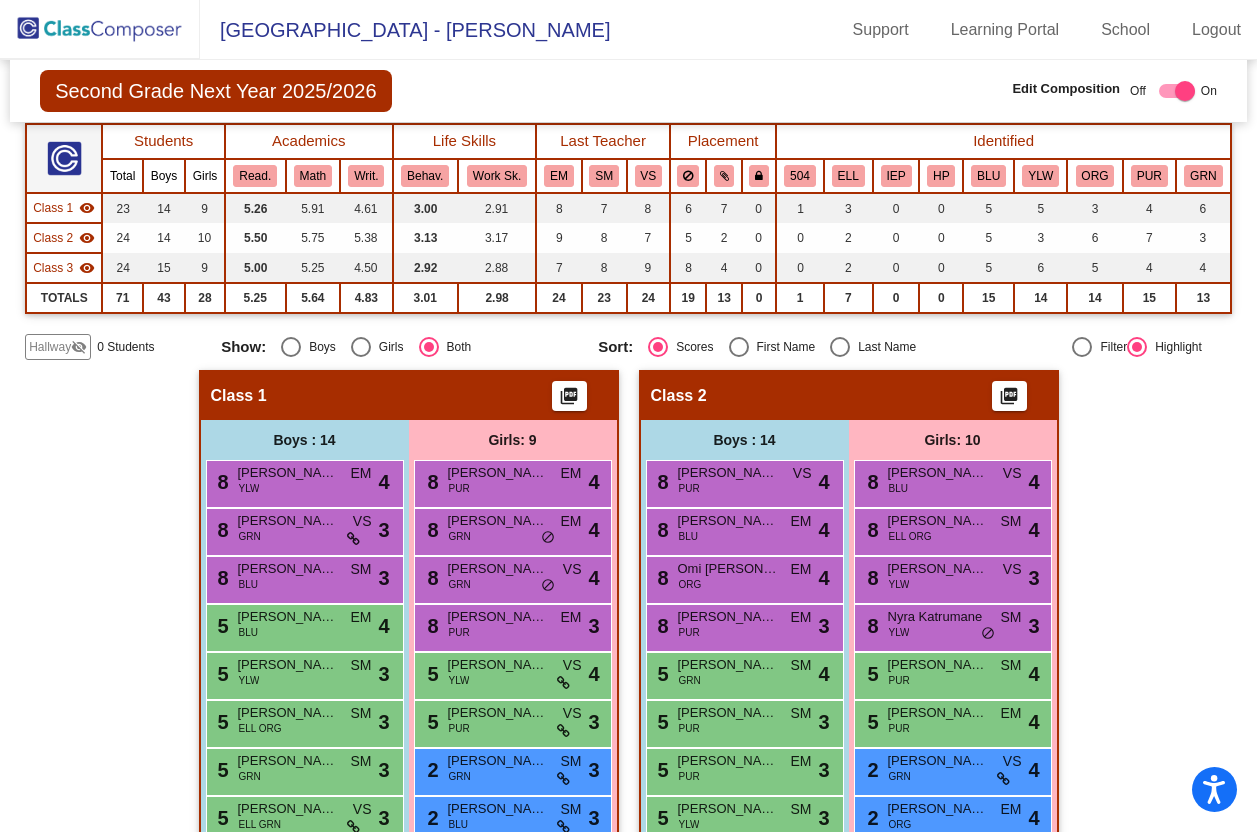 scroll, scrollTop: 0, scrollLeft: 0, axis: both 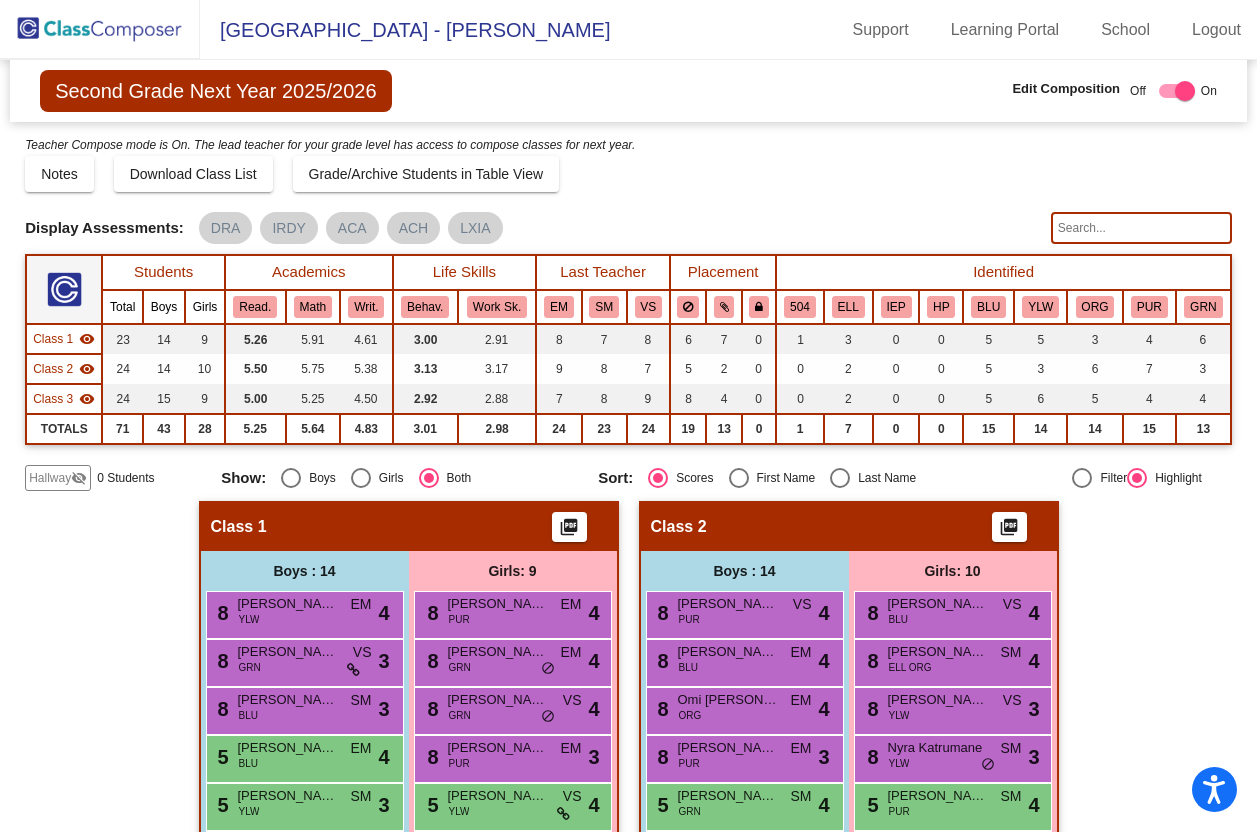 click on "0 Students" 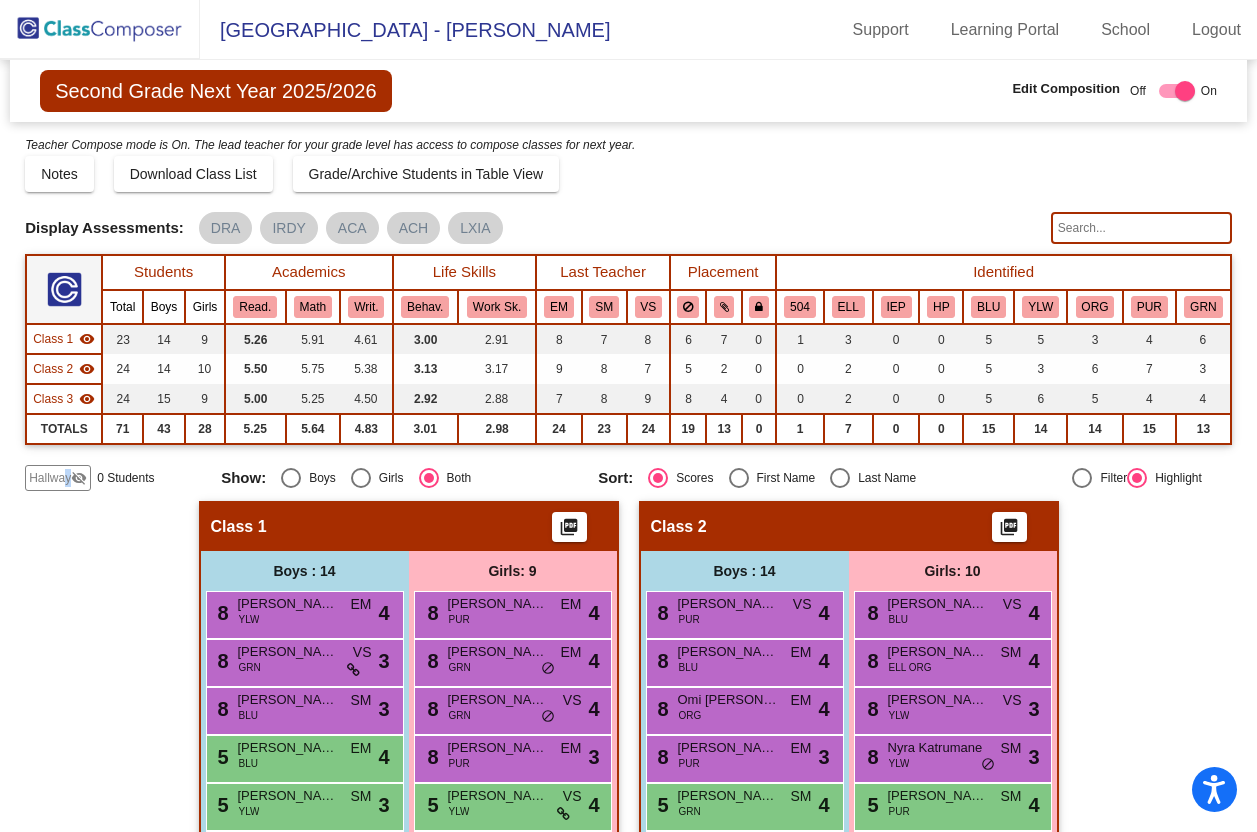 click on "Hallway" 